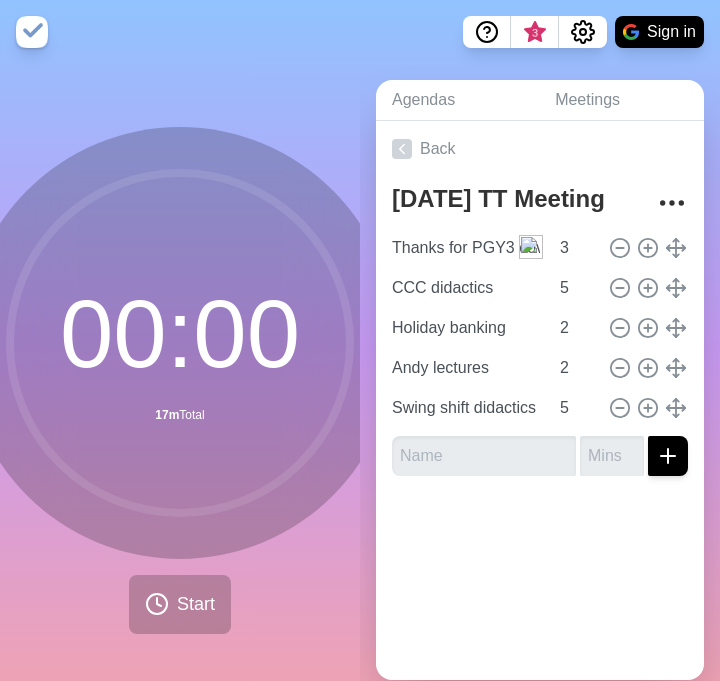 scroll, scrollTop: 0, scrollLeft: 0, axis: both 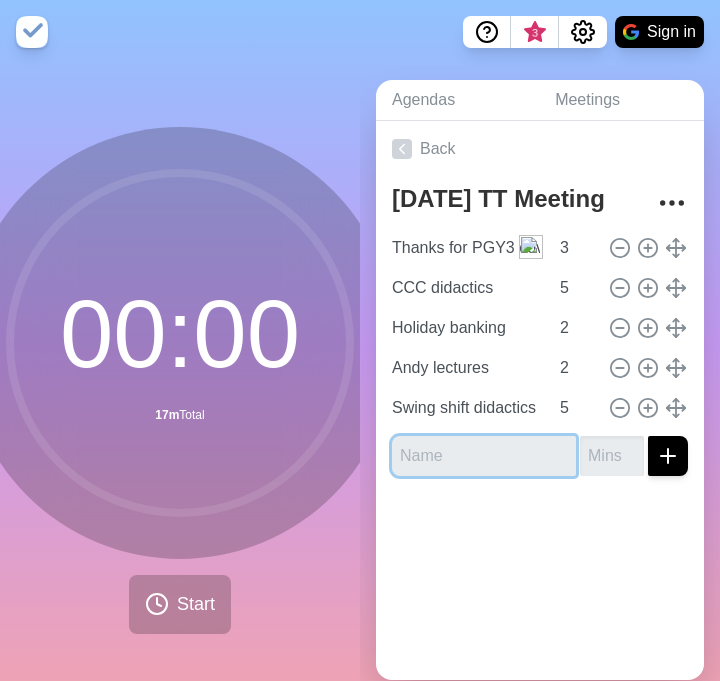 click at bounding box center [484, 456] 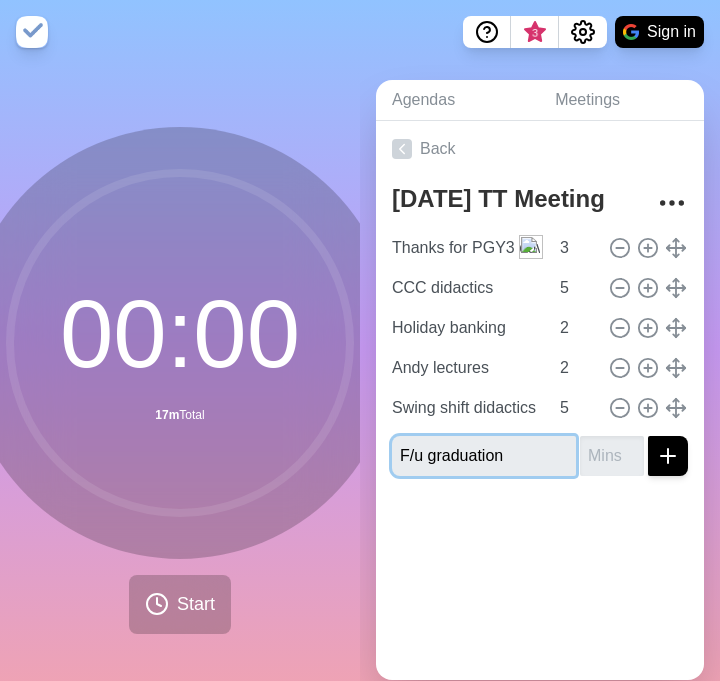 type on "F/u graduation" 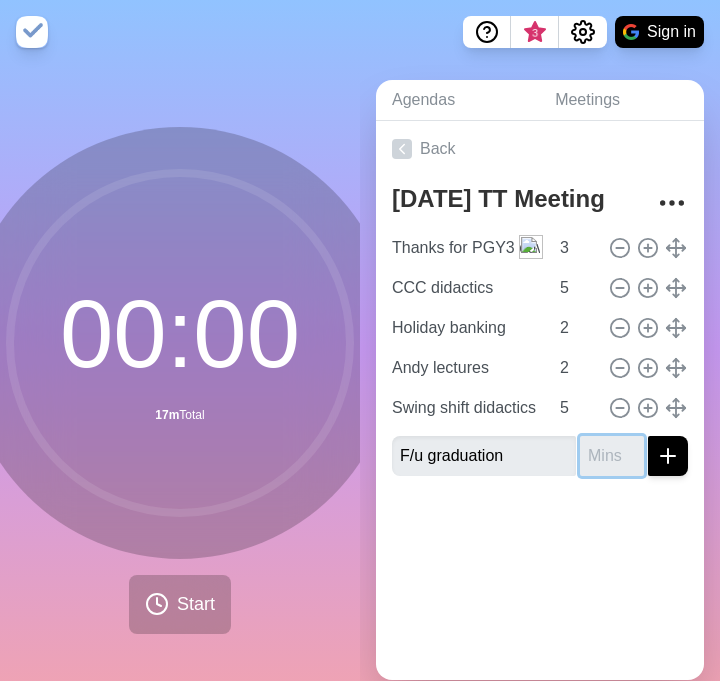 click at bounding box center [612, 456] 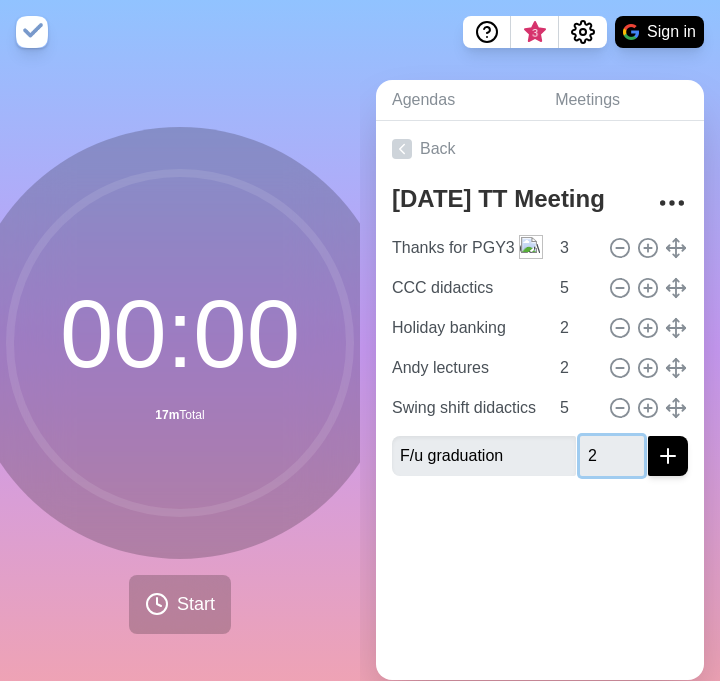 type on "2" 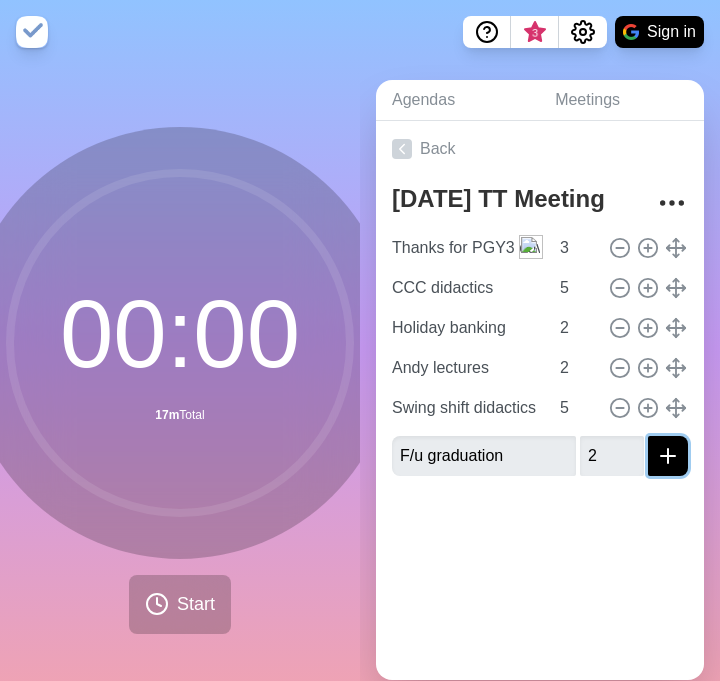 click 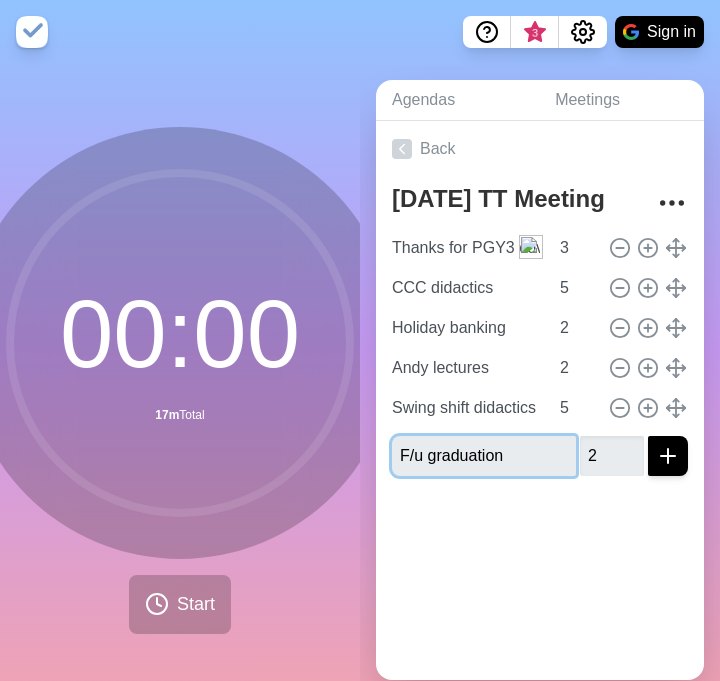 type 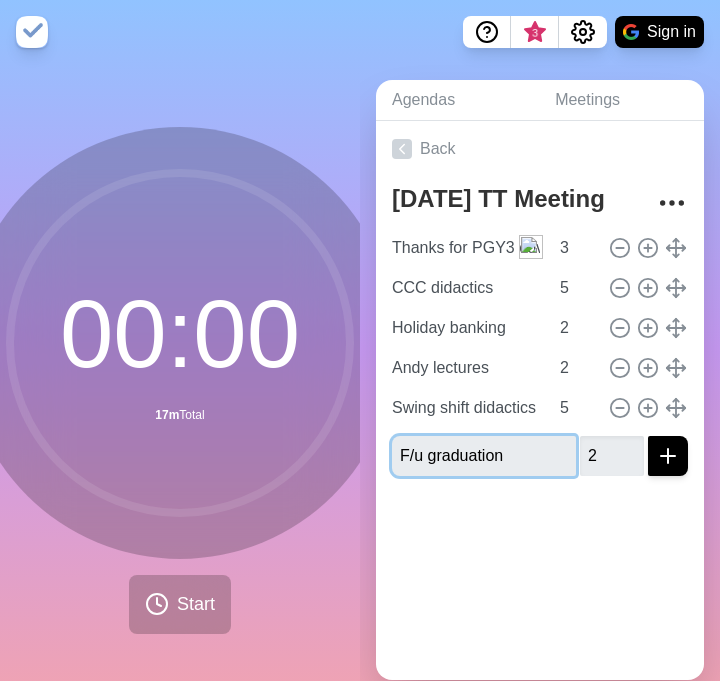 type 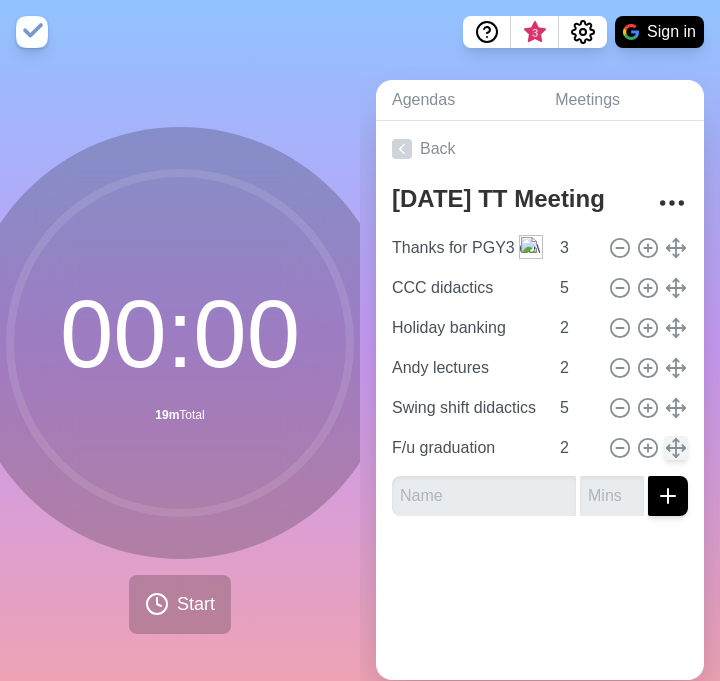 type 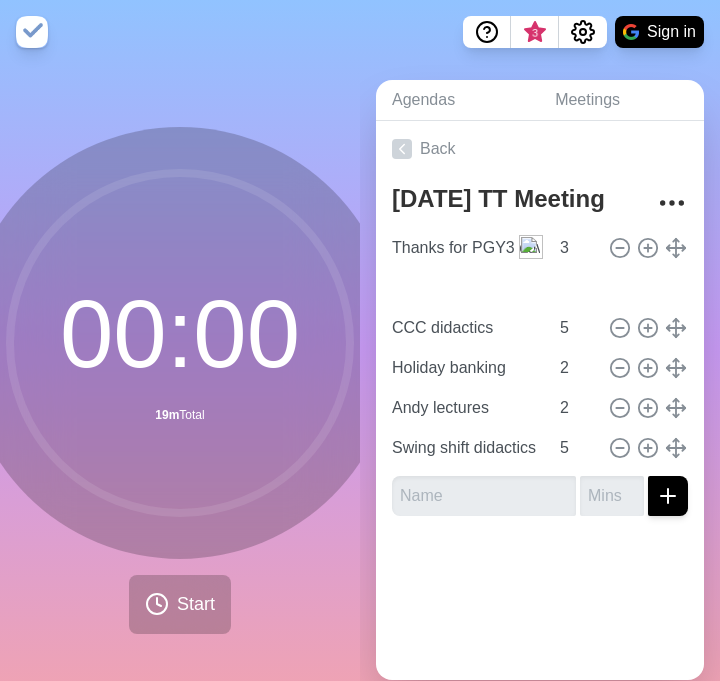 type on "F/u graduation" 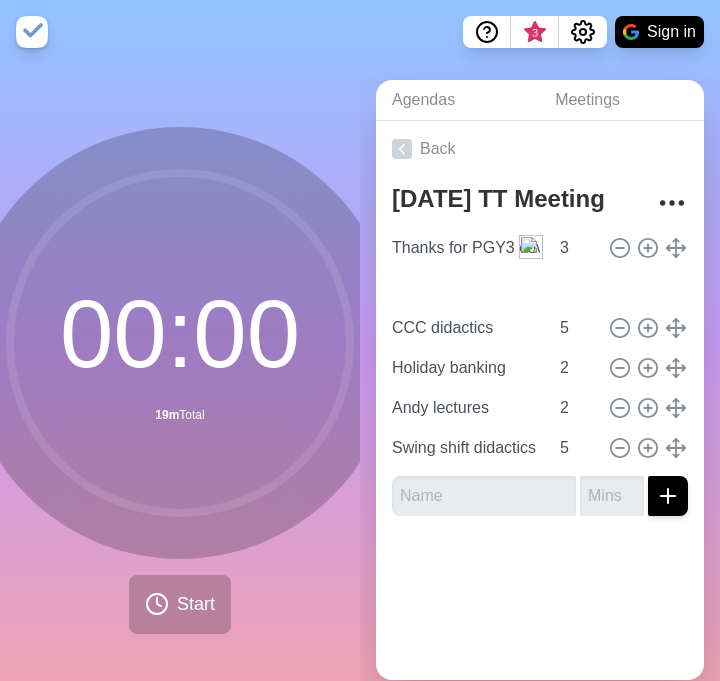 type on "2" 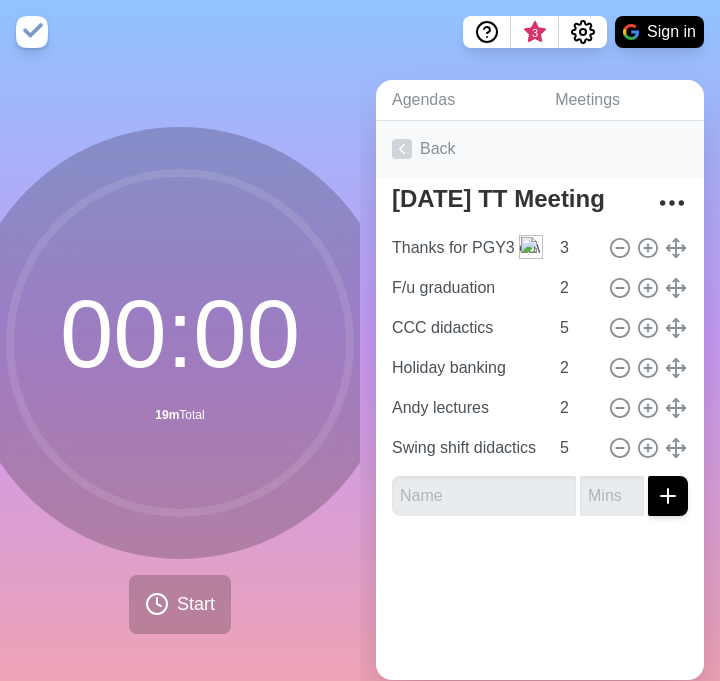 click 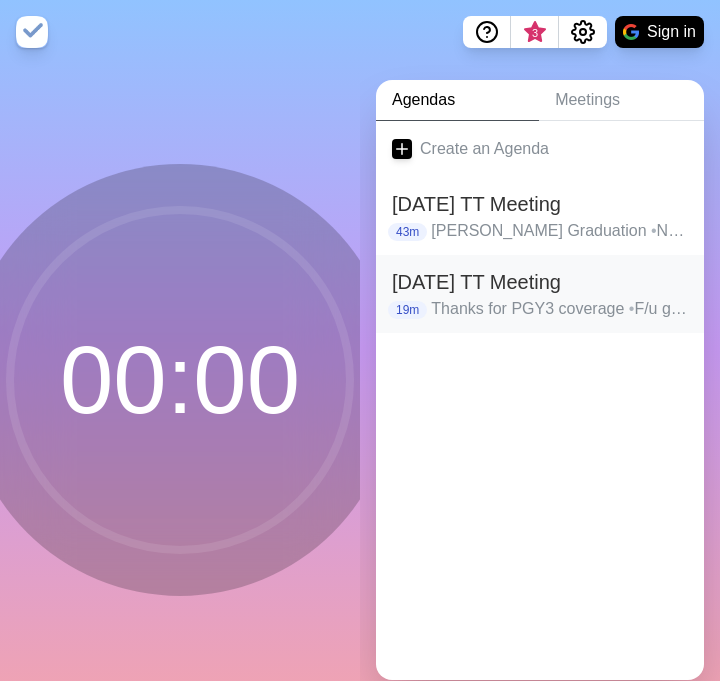 click on "Thanks for PGY3 coverage   •  F/u graduation   •  CCC didactics   •  Holiday banking   •  [PERSON_NAME] lectures   •  Swing shift didactics" at bounding box center [559, 309] 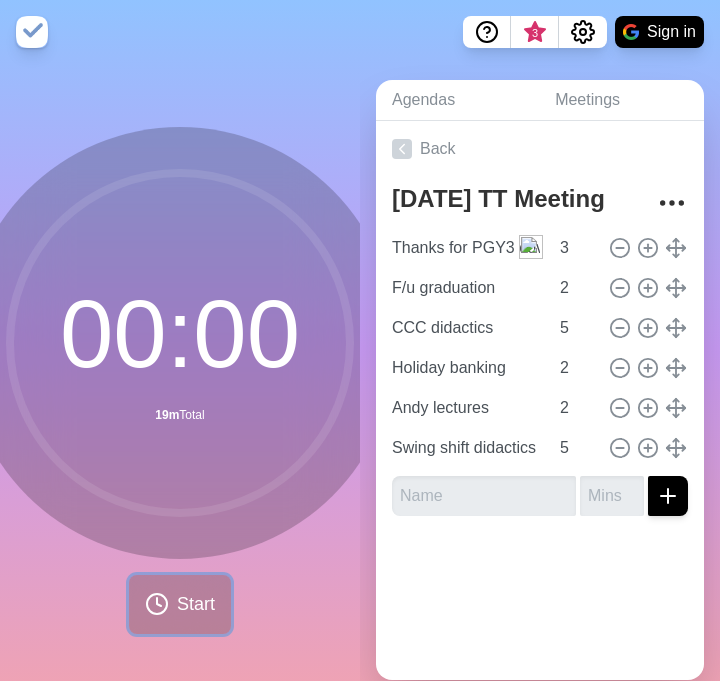 click on "Start" at bounding box center (180, 604) 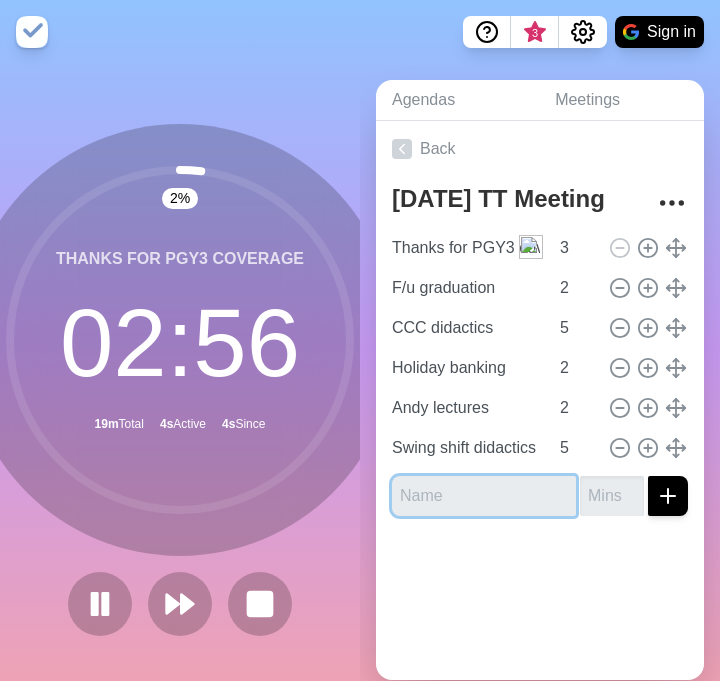 click at bounding box center (484, 496) 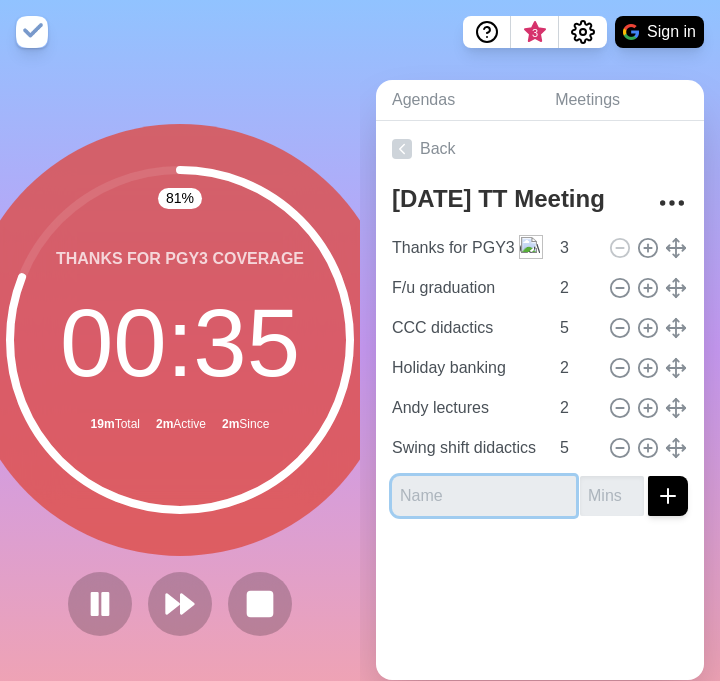 click at bounding box center [484, 496] 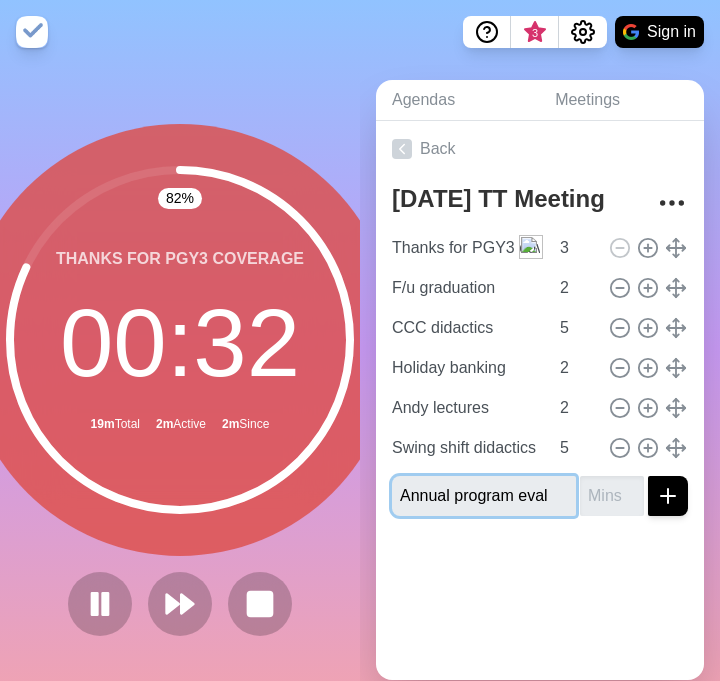 type on "Annual program eval" 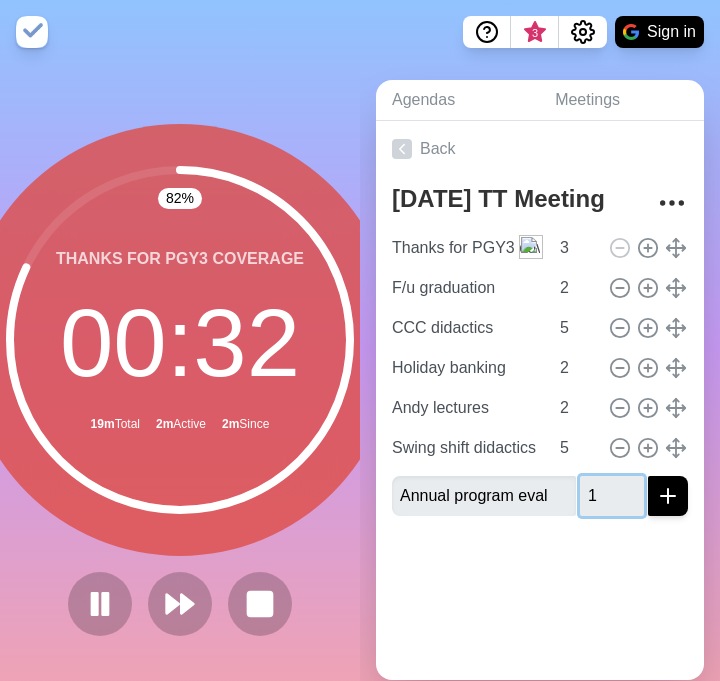 type on "1" 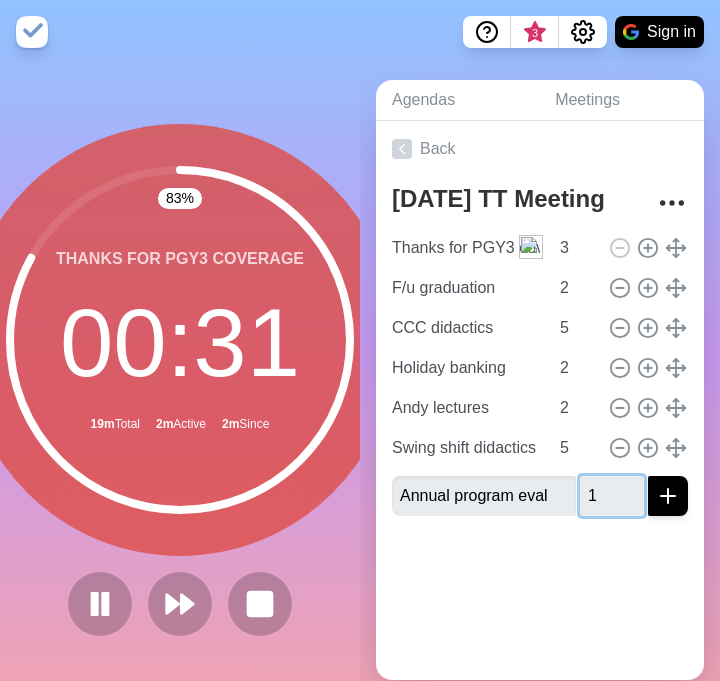 click on "1" at bounding box center [612, 496] 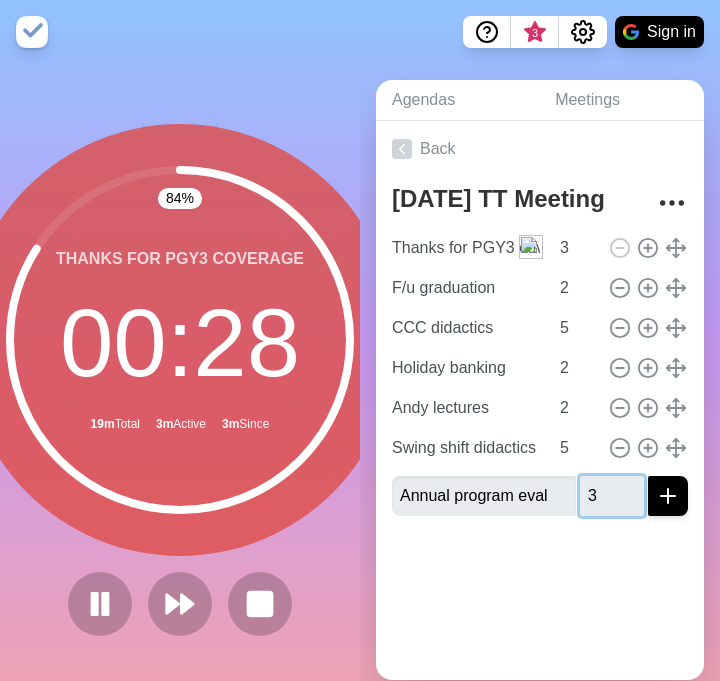 type on "3" 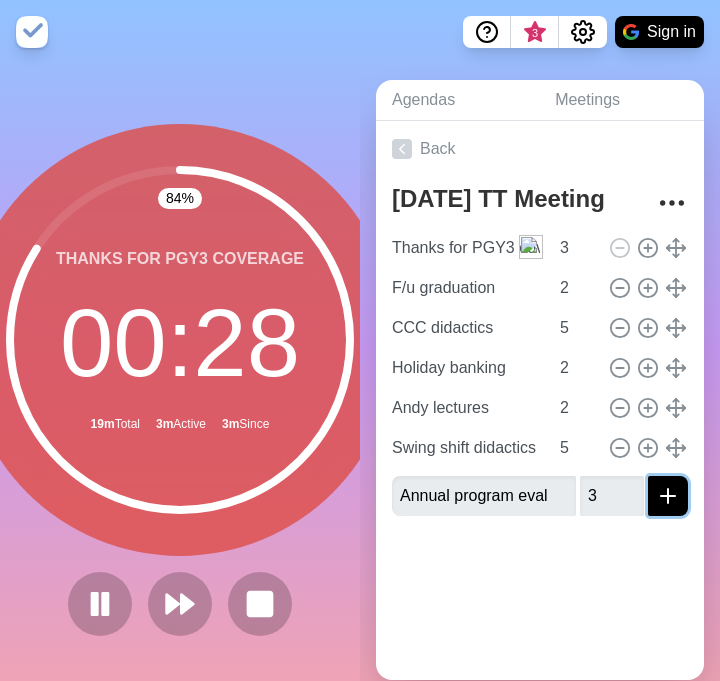 click 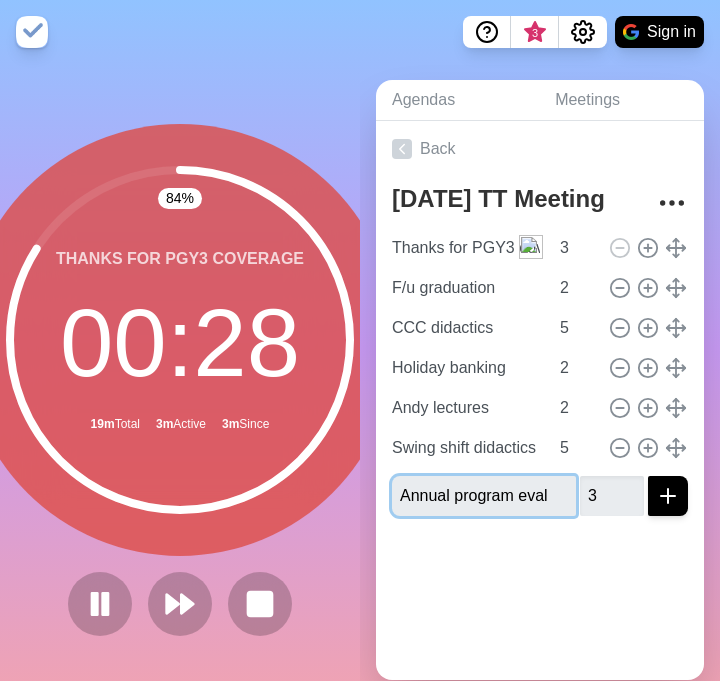 type 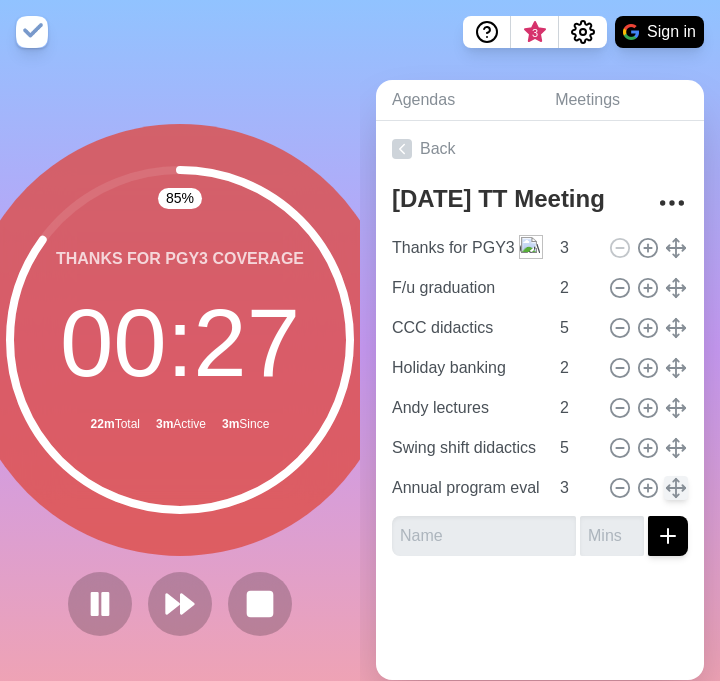 type 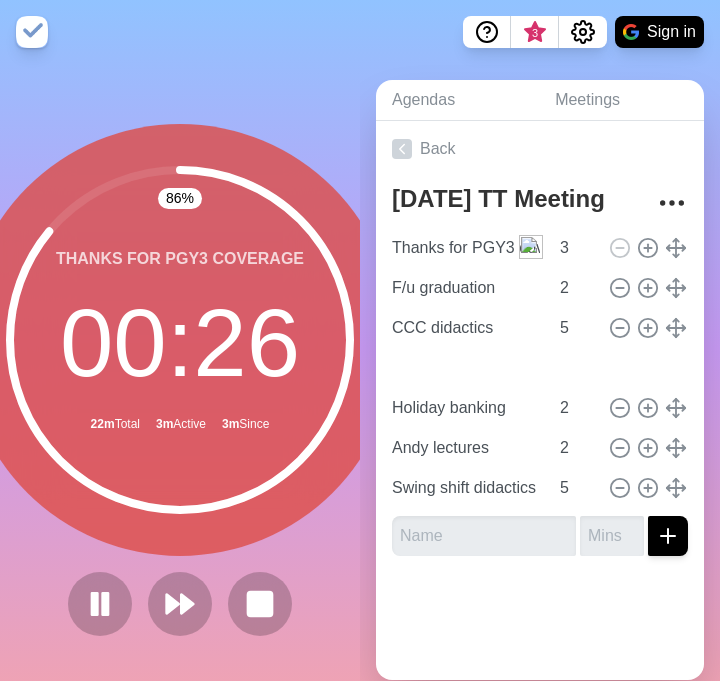 type on "Annual program eval" 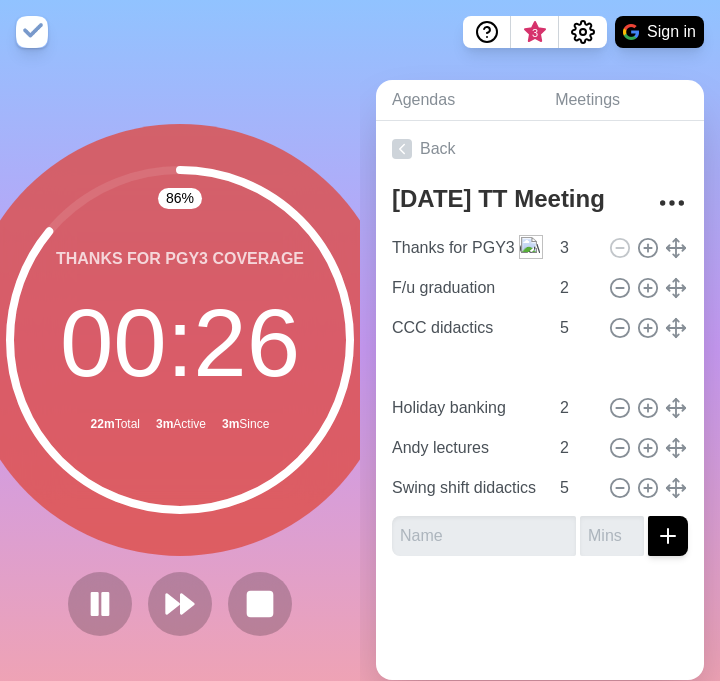 type on "3" 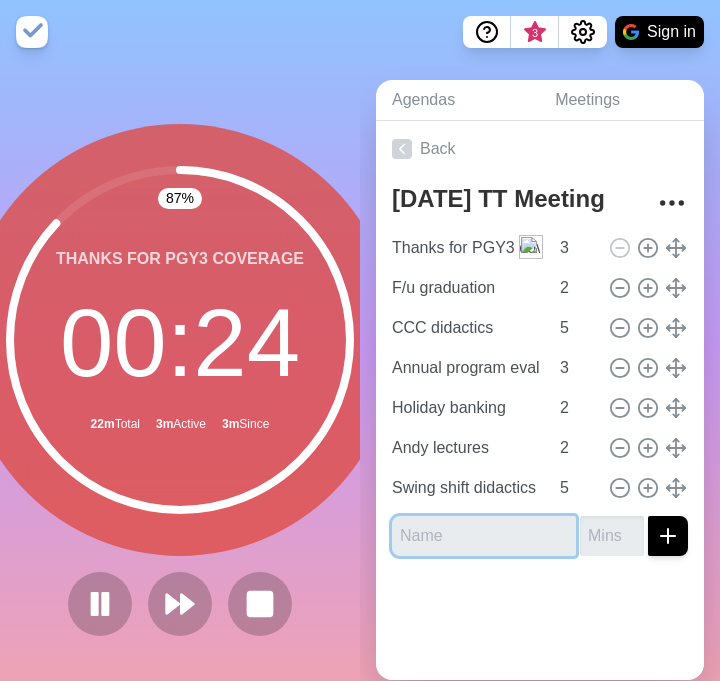 click at bounding box center [484, 536] 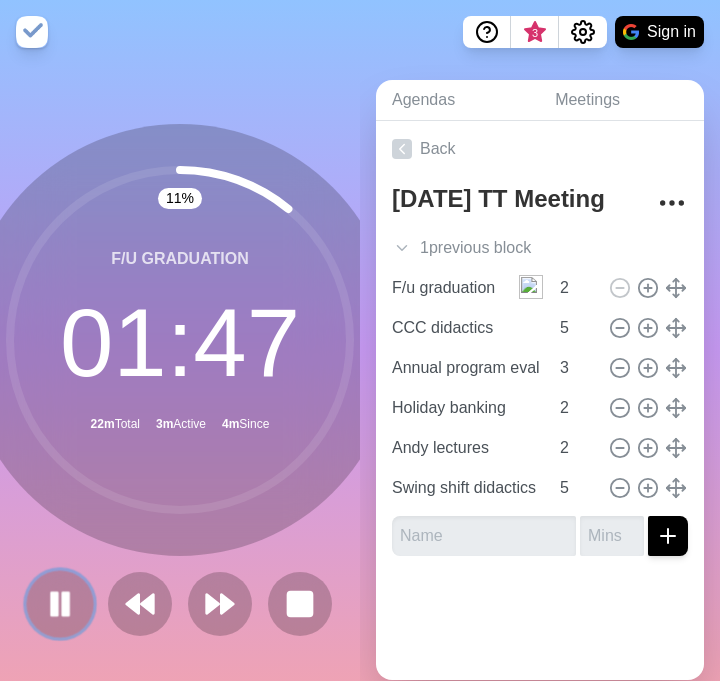 click 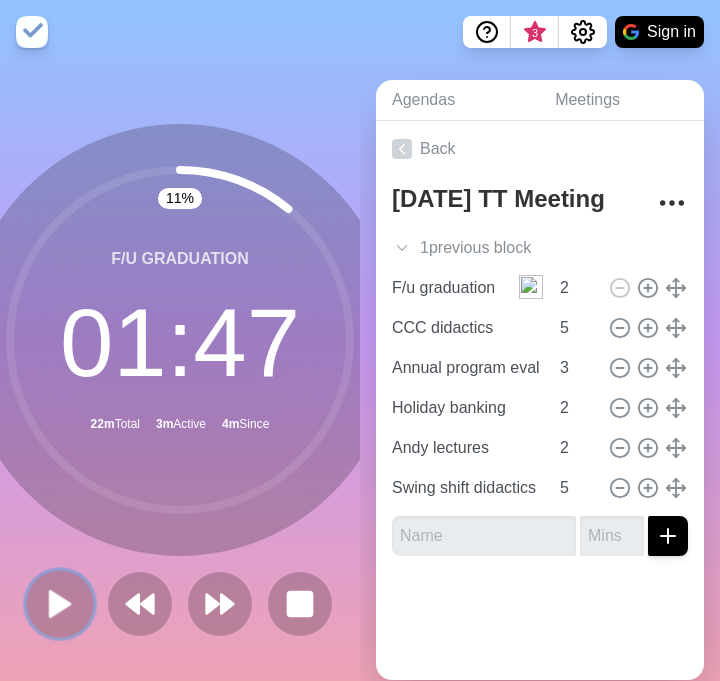 click 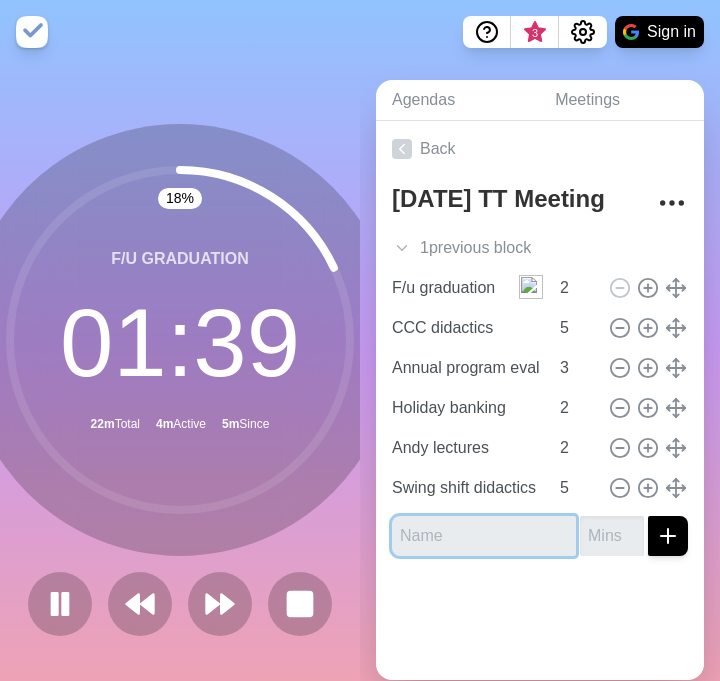 click at bounding box center [484, 536] 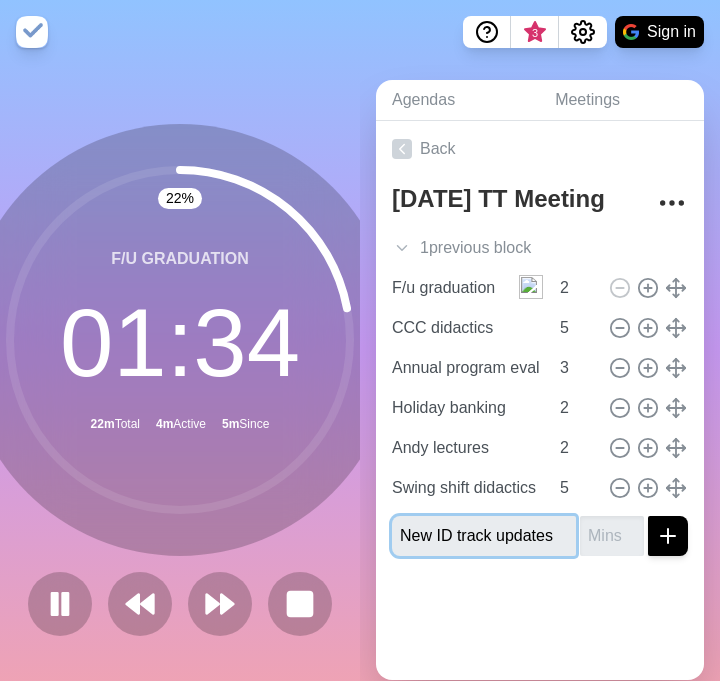 type on "New ID track updates" 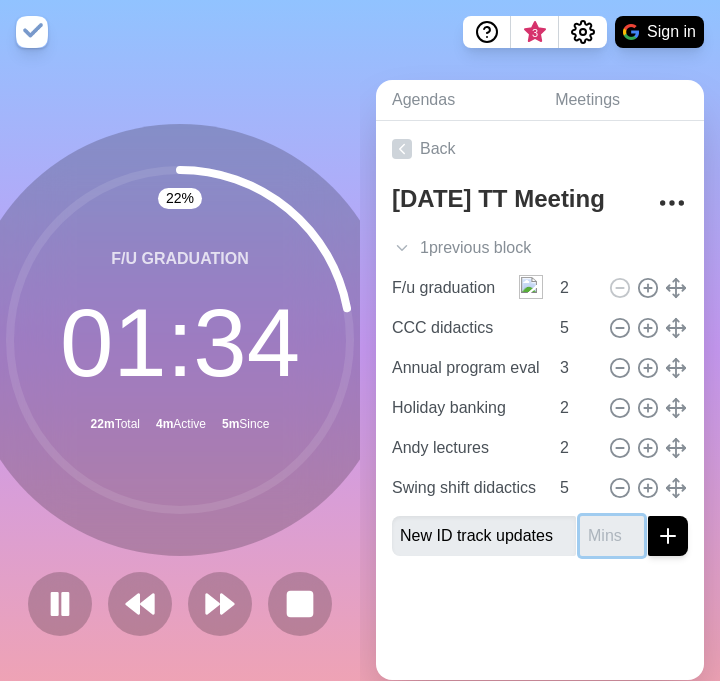 click at bounding box center [612, 536] 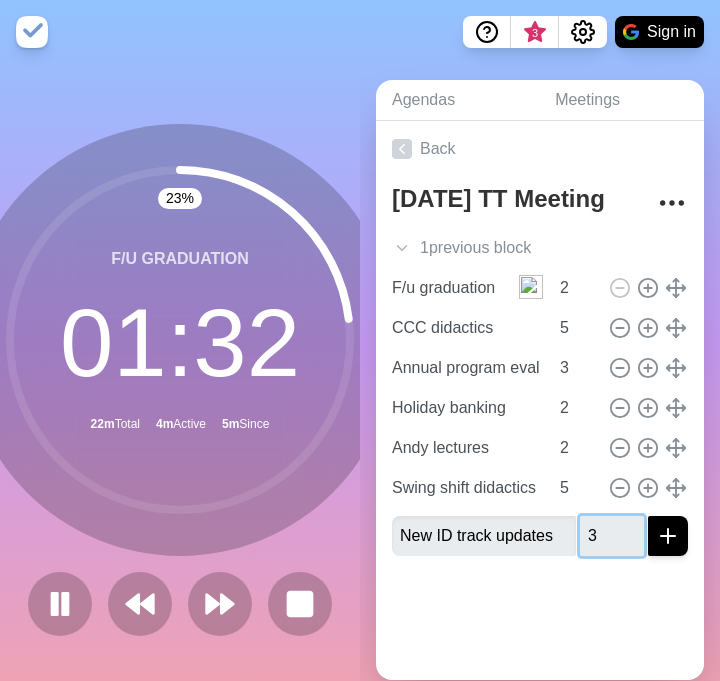 type on "3" 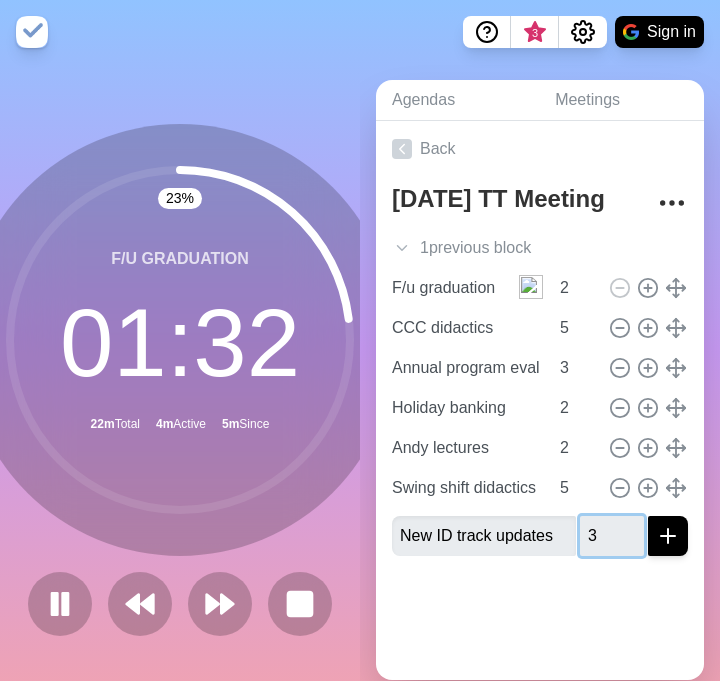 click at bounding box center [668, 536] 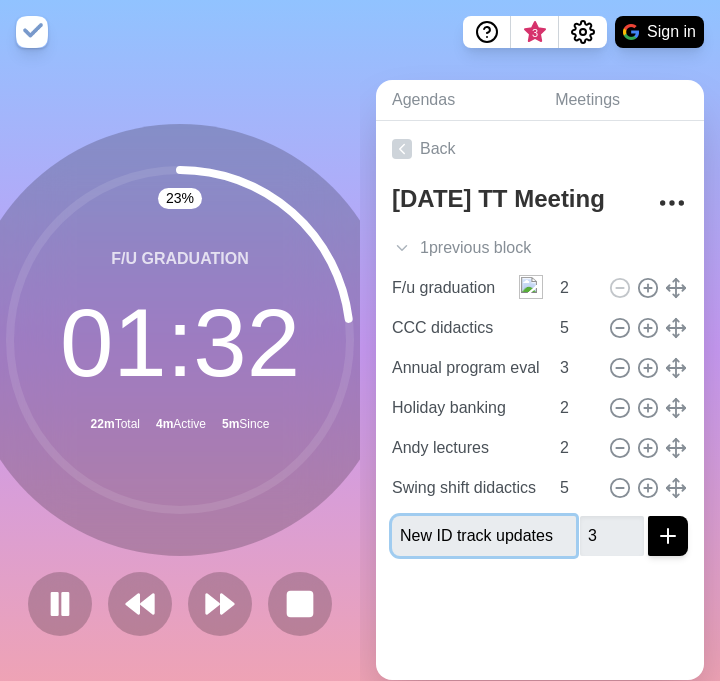 type 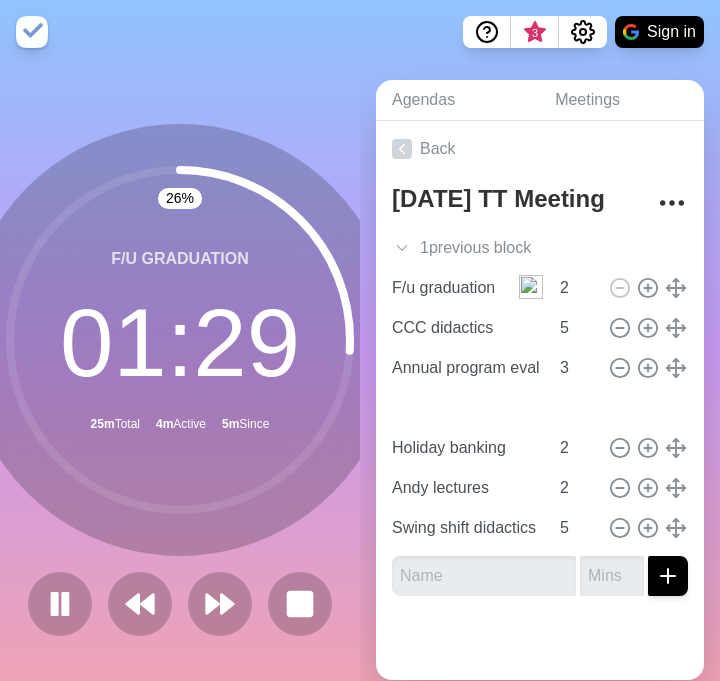 type on "New ID track updates" 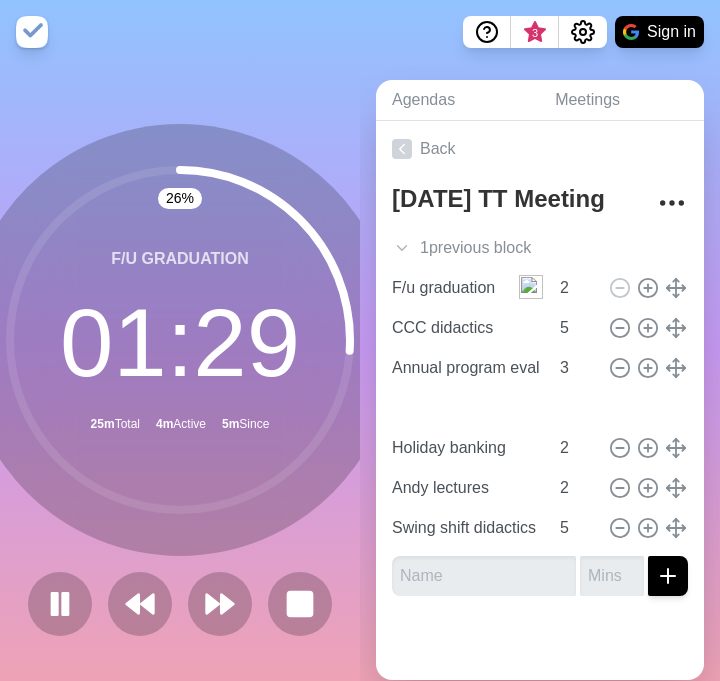 type on "3" 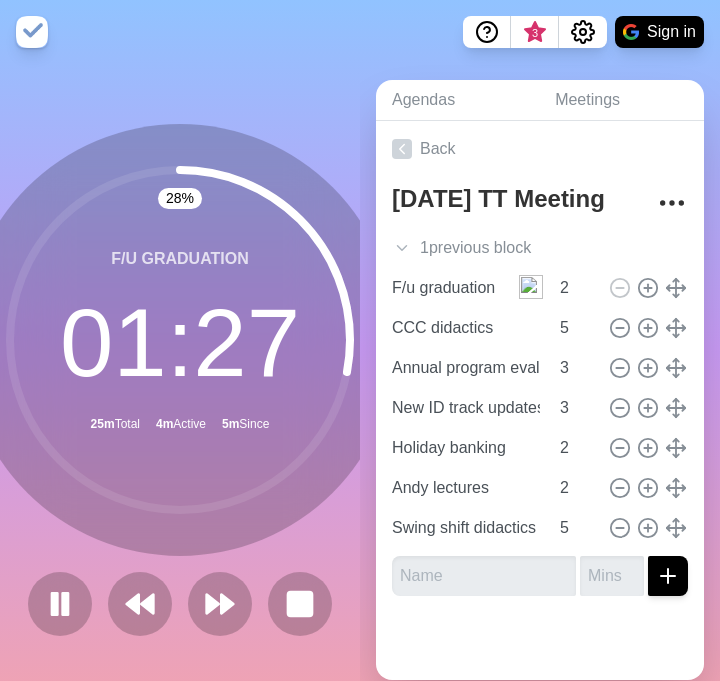 click 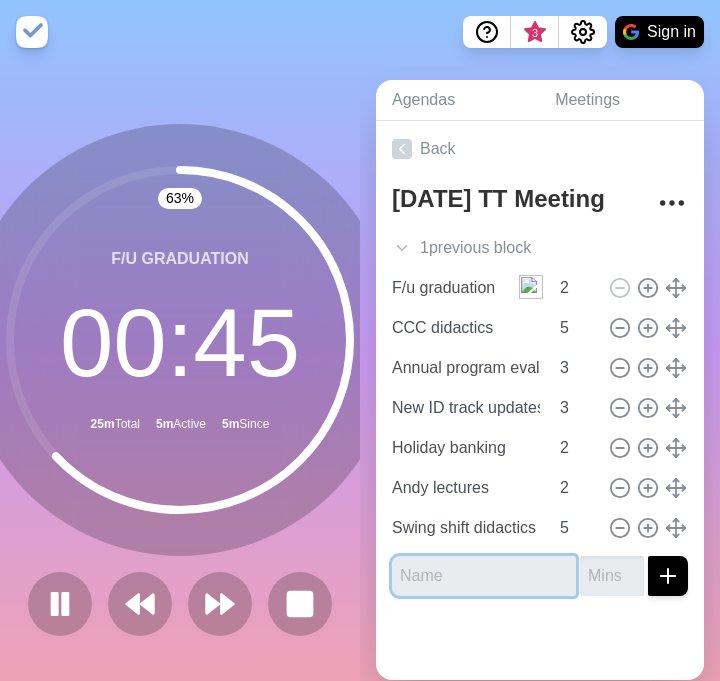 click at bounding box center [484, 576] 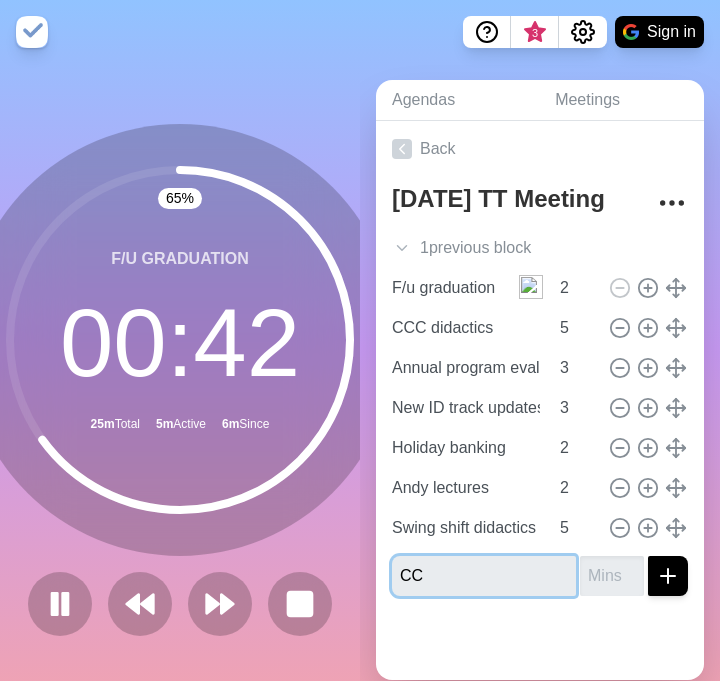 type on "C" 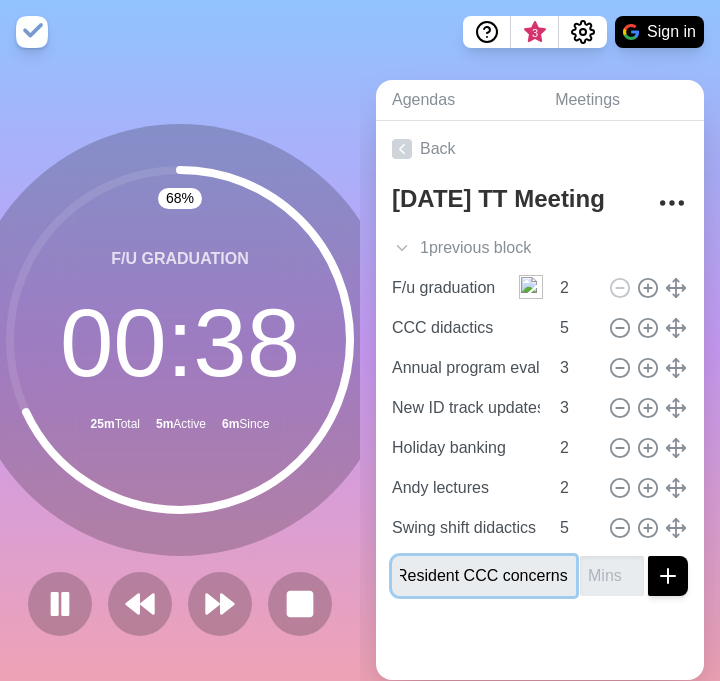 scroll, scrollTop: 0, scrollLeft: 4, axis: horizontal 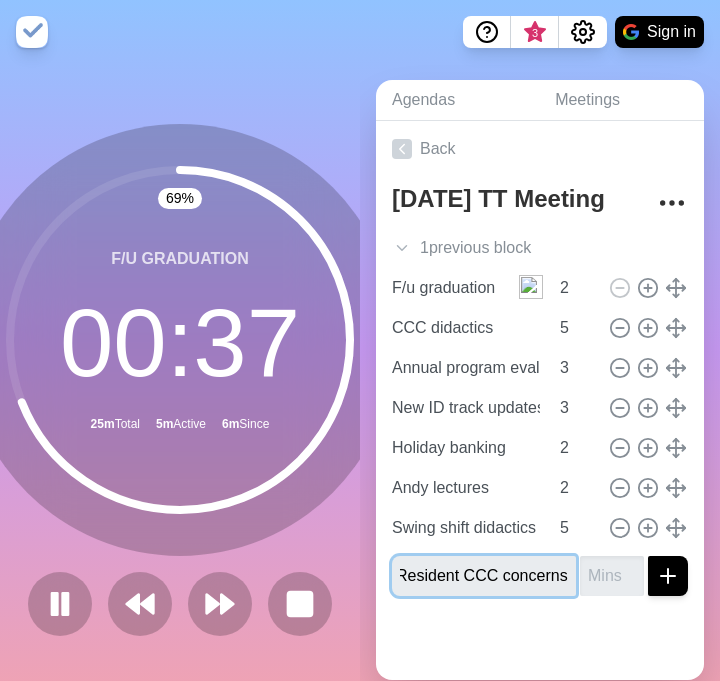 type on "Resident CCC concerns" 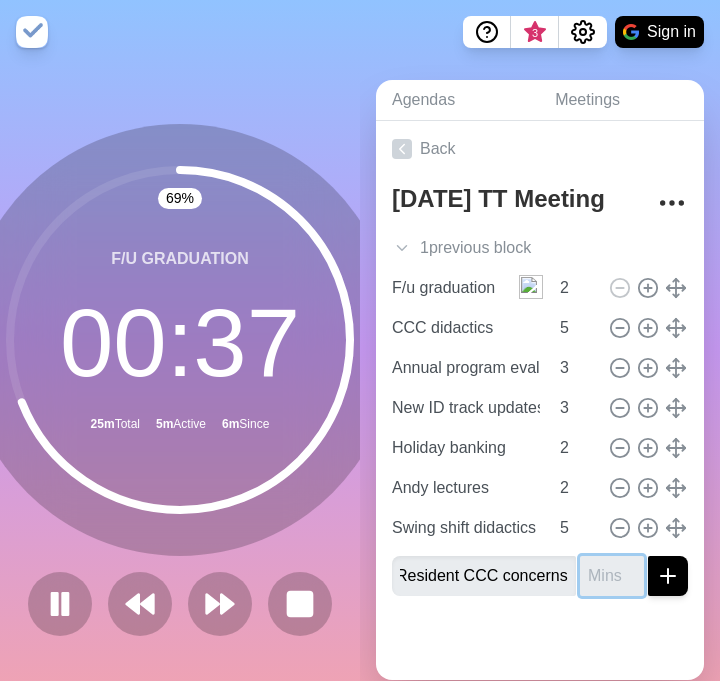 click at bounding box center (612, 576) 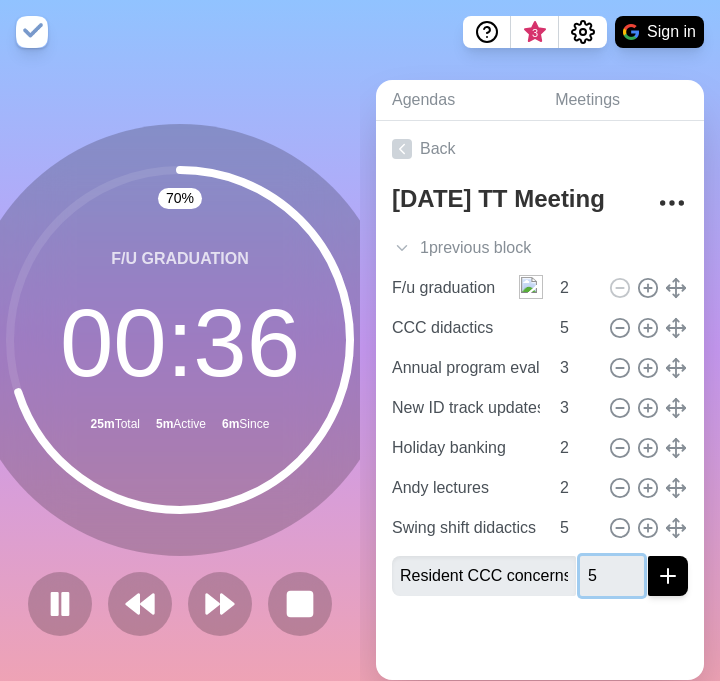 type on "5" 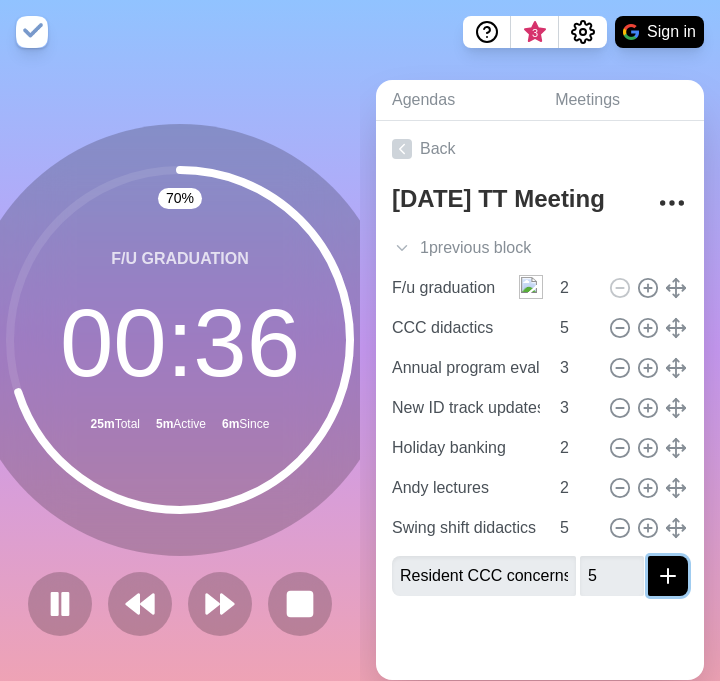 click 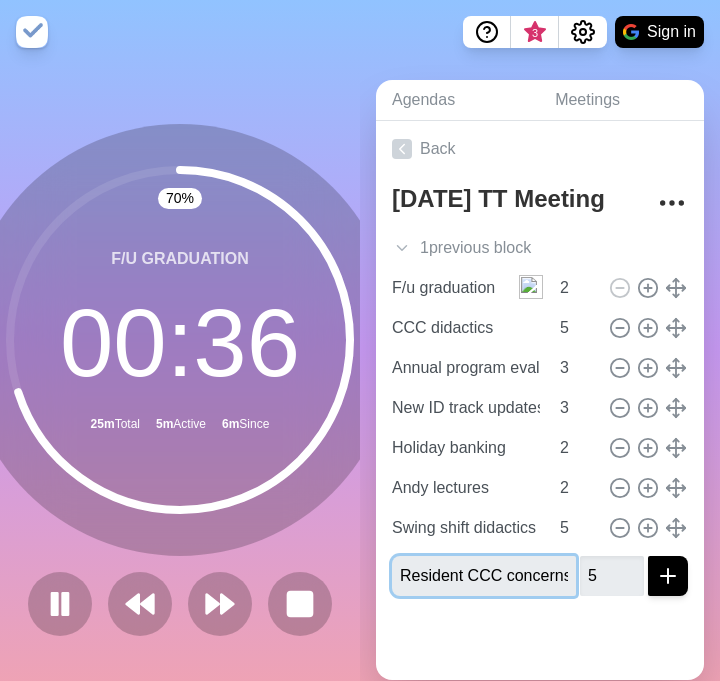 type 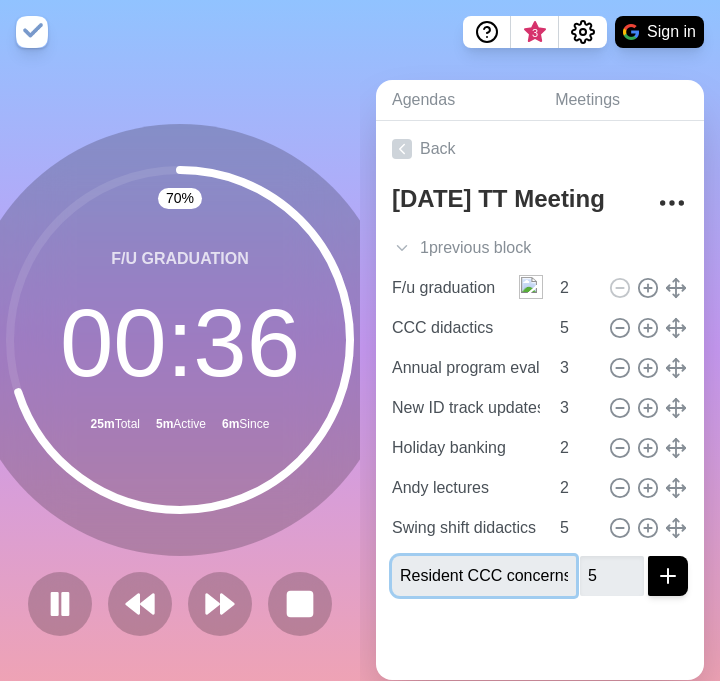 type 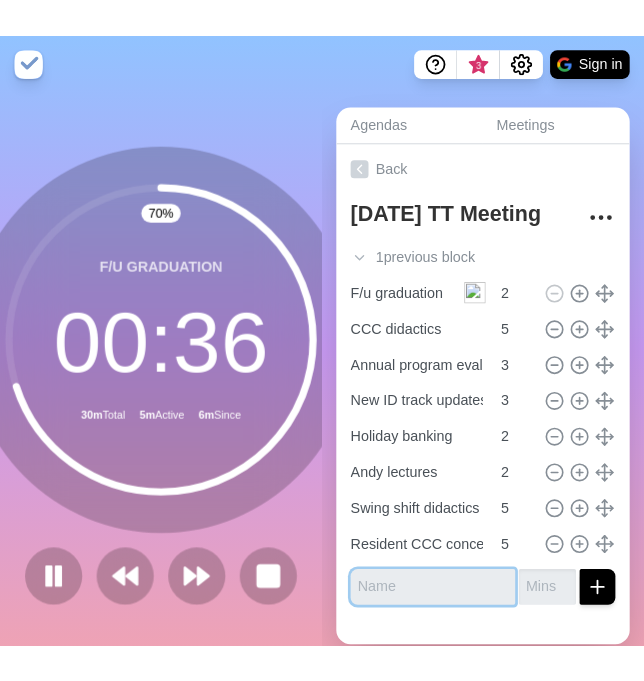scroll, scrollTop: 0, scrollLeft: 0, axis: both 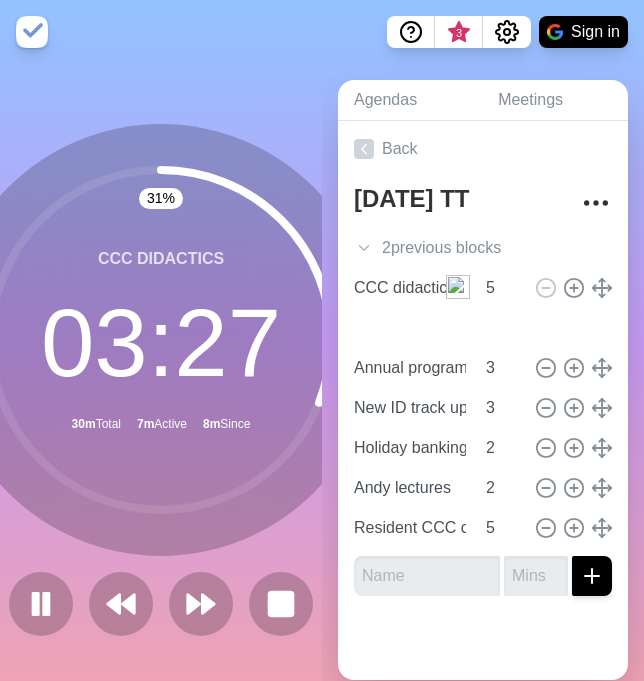 type on "Swing shift didactics" 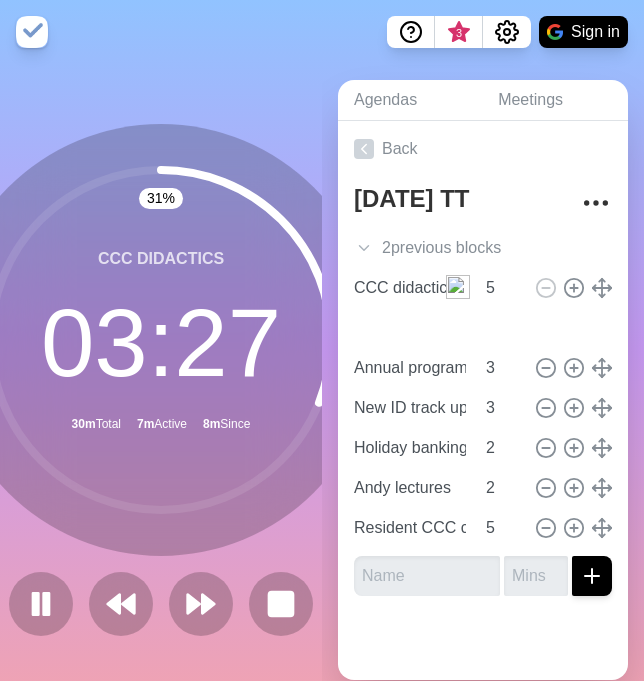 type on "5" 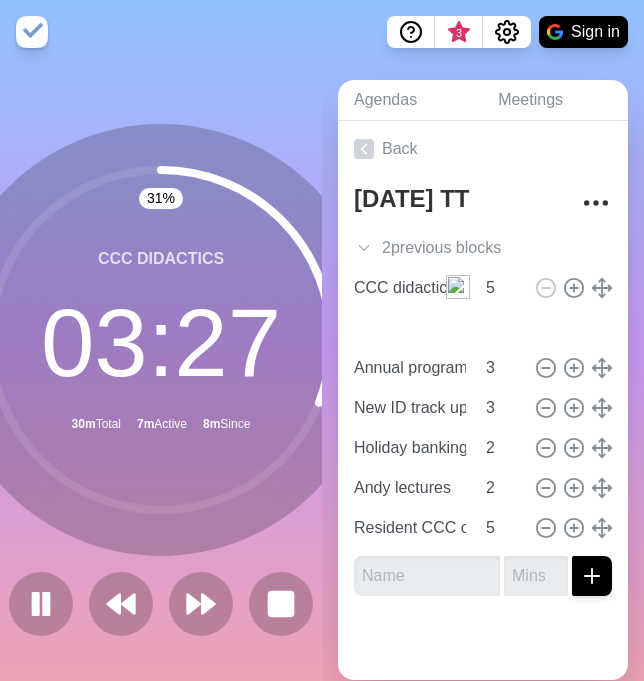 type on "New ID track updates" 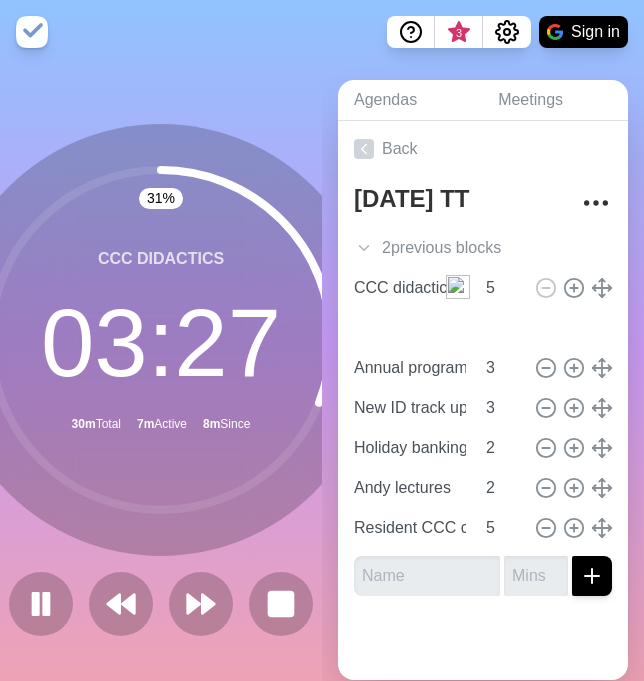 type on "3" 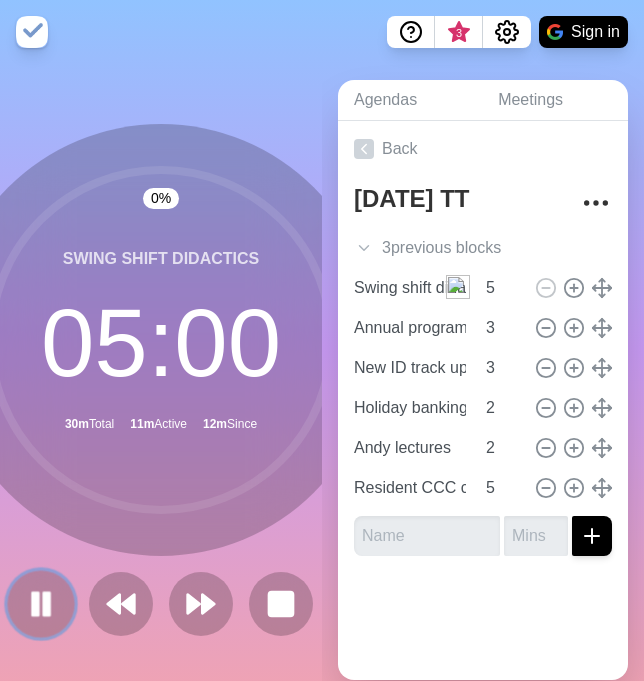 click 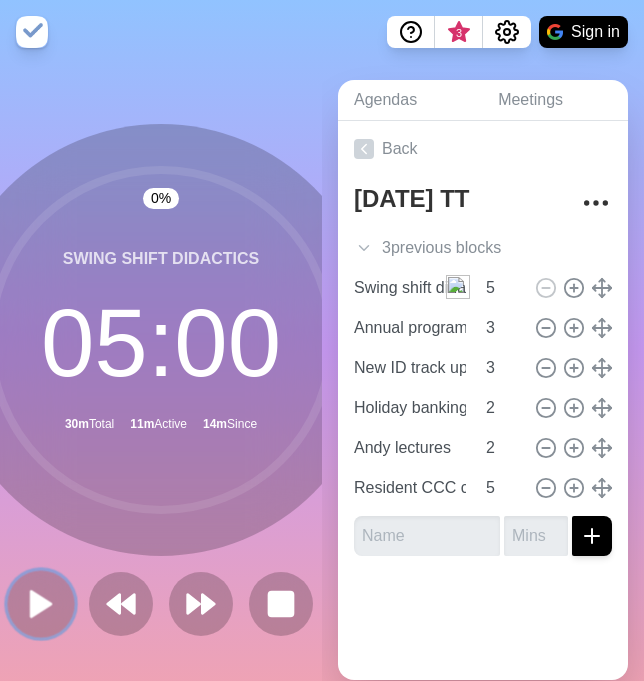 click 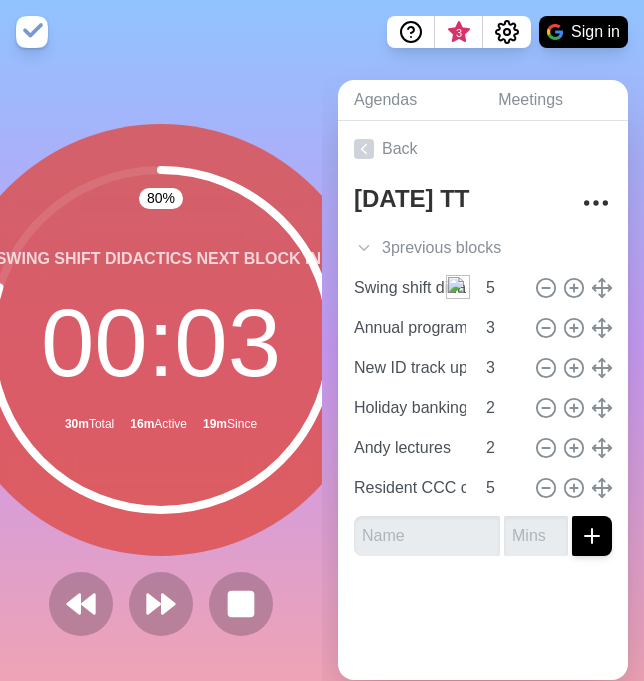 click on "80 %   Swing shift didactics   Next block in:   00 : 03   30m
Total   16m
Active   19m
Since     Break" at bounding box center (161, 380) 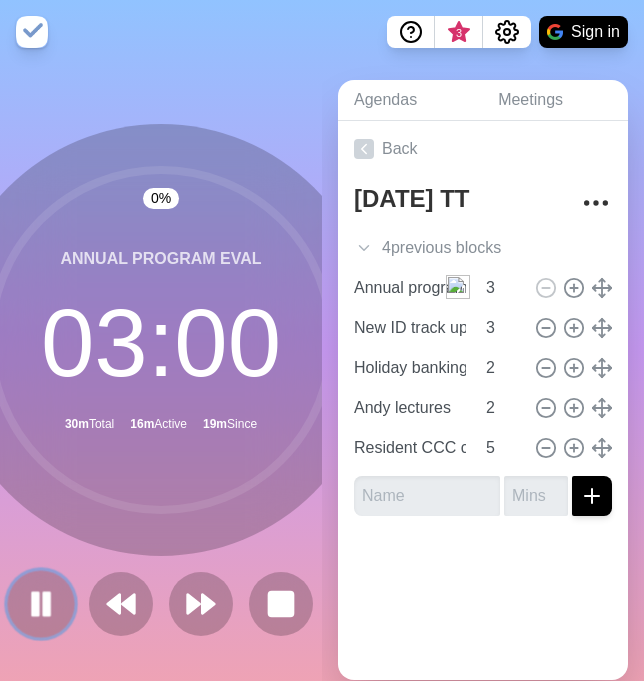 click 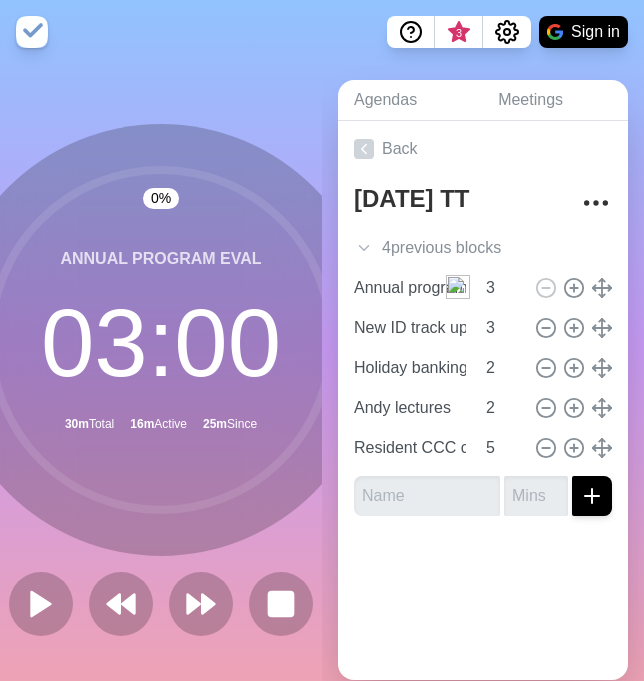 click on "0 %   Annual program eval     03 : 00   30m
Total   16m
Active   25m
Since" at bounding box center (161, 380) 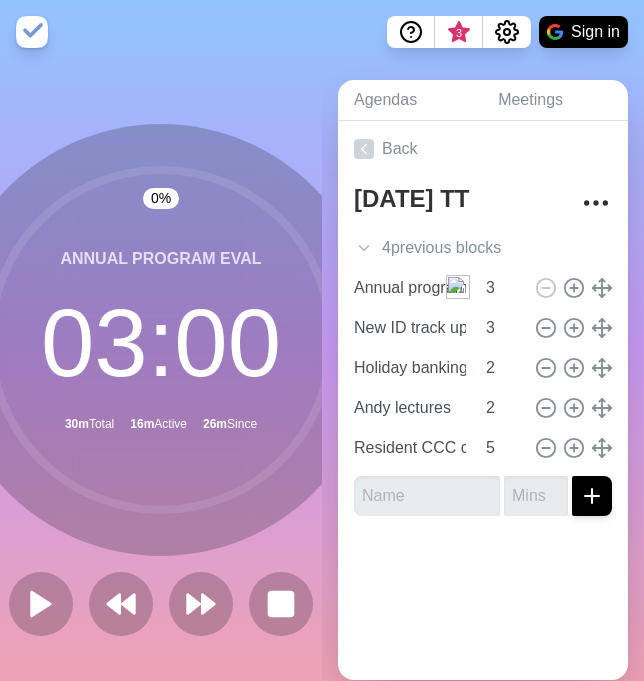 click on "3           Sign in" at bounding box center (322, 32) 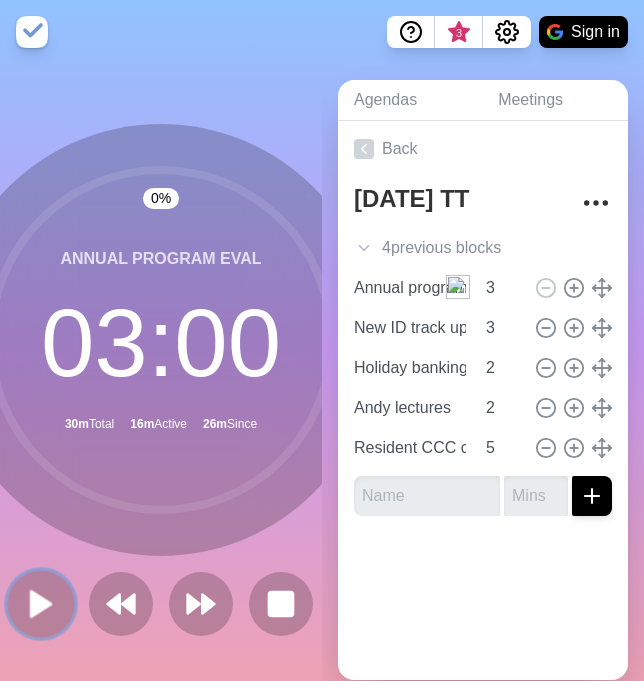 click 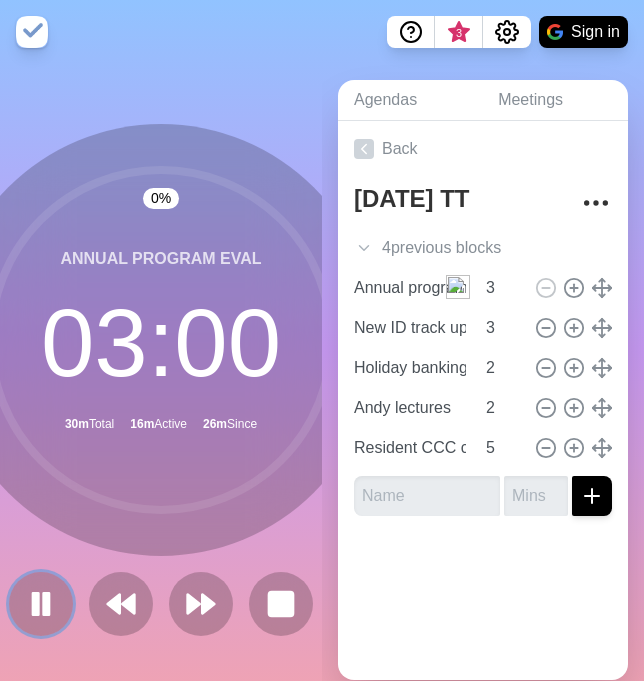 click 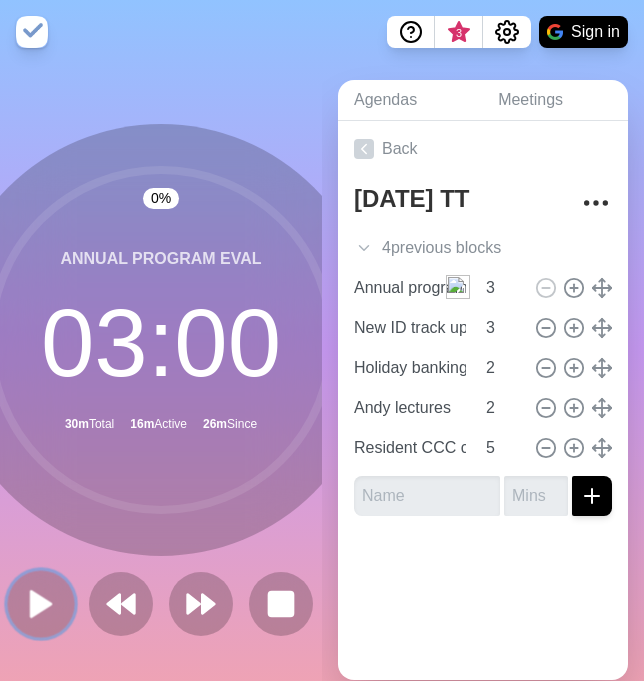 click 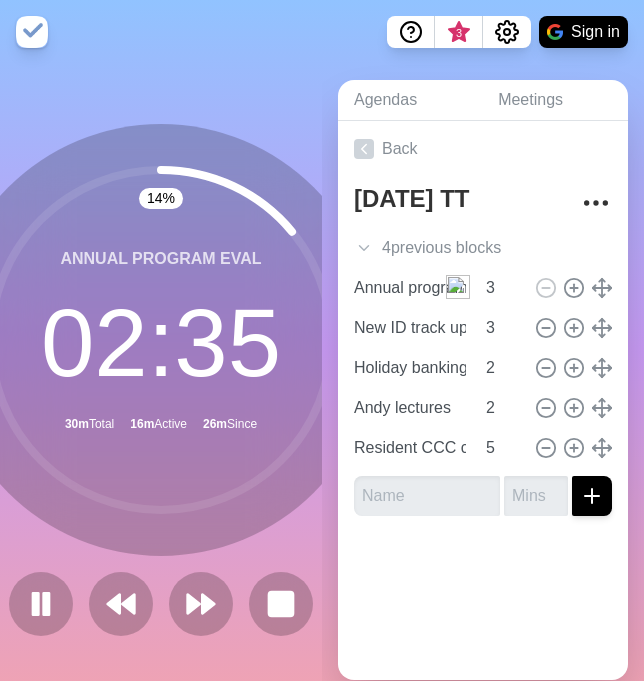 click on "Annual program eval     02 : 35   30m
Total   16m
Active   26m
Since" at bounding box center [161, 340] 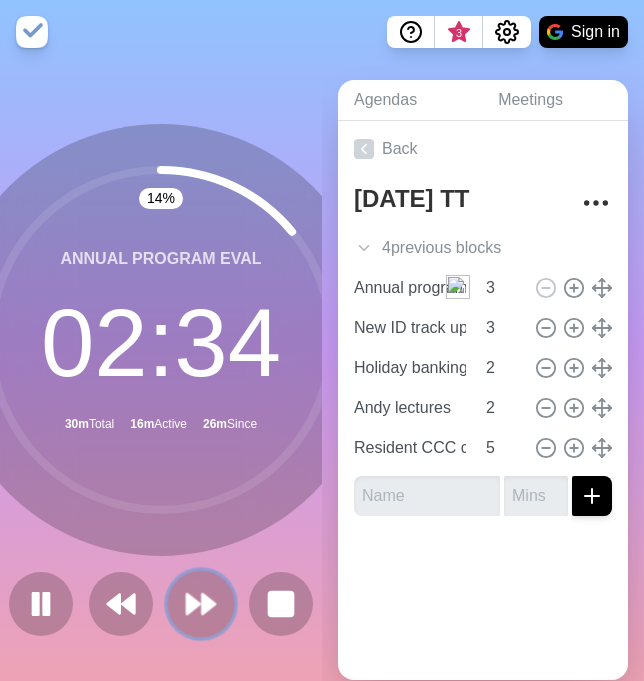 click 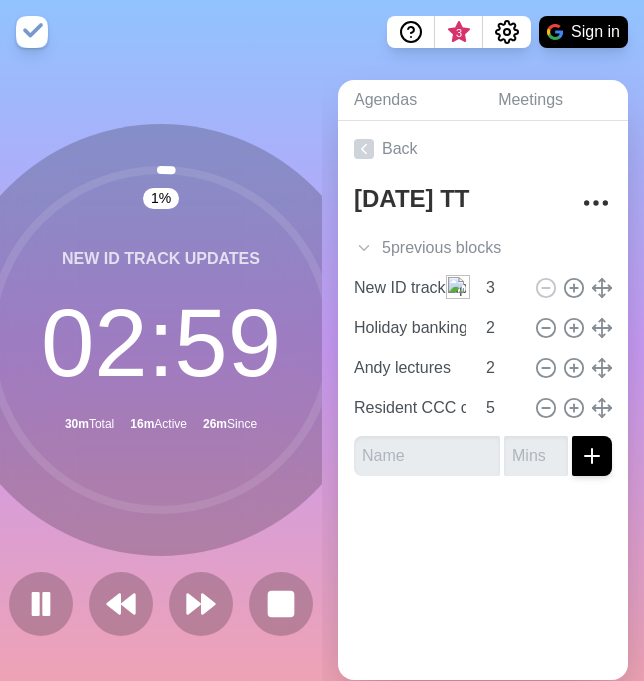 click on "1 %   New ID track updates     02 : 59   30m
Total   16m
Active   26m
Since" at bounding box center [161, 380] 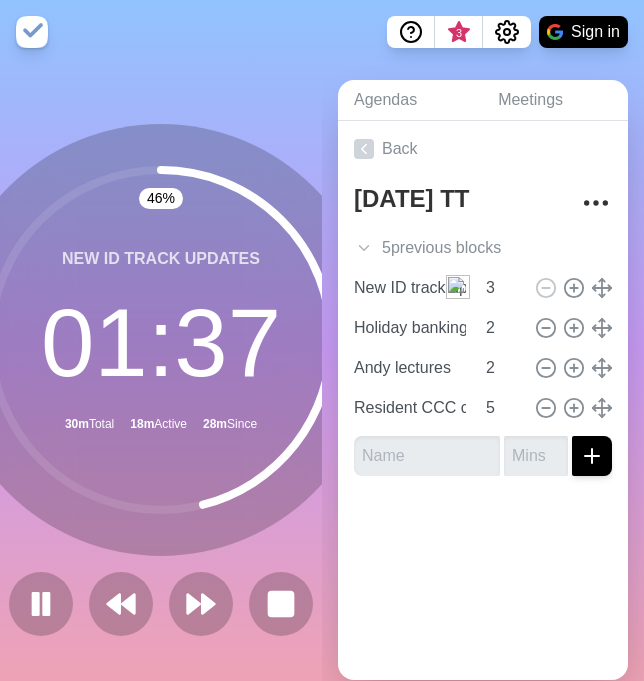 click on "Back     [DATE] TT Meeting           5  previous block
s   Thanks for PGY3 coverage   3       F/u graduation   2       CCC didactics   5       Swing shift didactics   5       Annual program eval   3       New ID track updates   3       Holiday banking   2       Andy lectures   2       Resident CCC concerns   5" at bounding box center (483, 400) 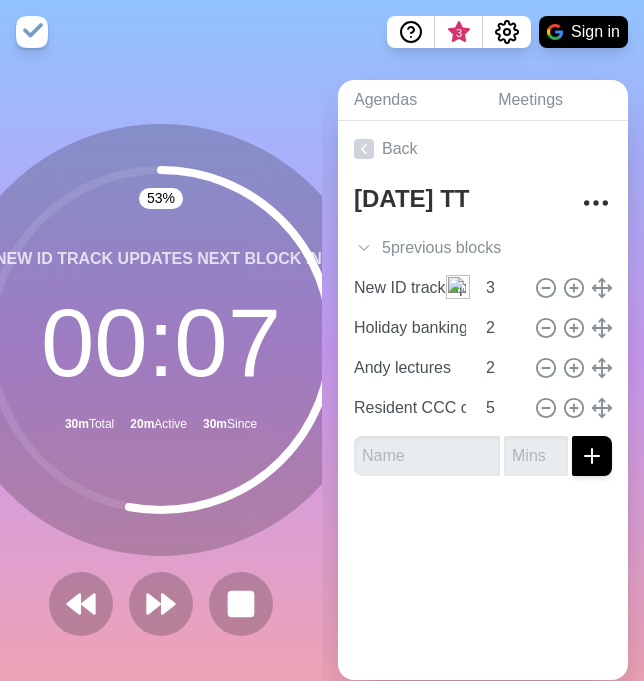 click on "Back     [DATE] TT Meeting           5  previous block
s   Thanks for PGY3 coverage   3       F/u graduation   2       CCC didactics   5       Swing shift didactics   5       Annual program eval   3       New ID track updates   3       Holiday banking   2       Andy lectures   2       Resident CCC concerns   5" at bounding box center (483, 400) 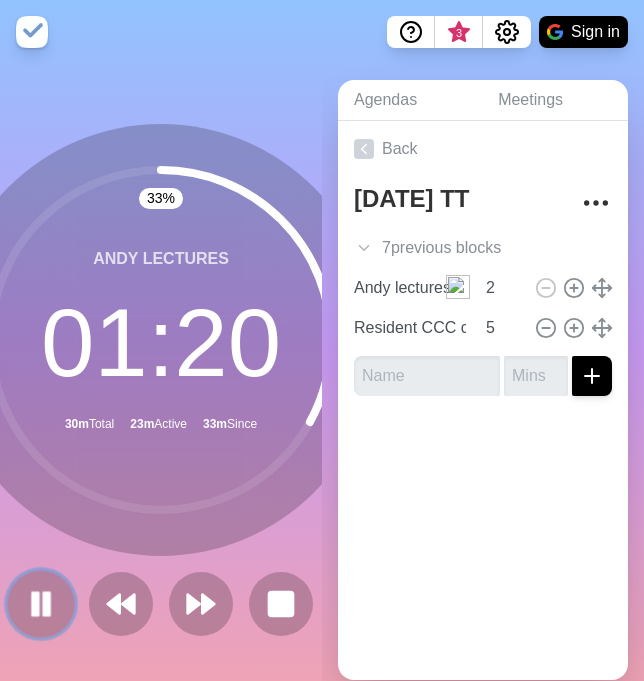 click 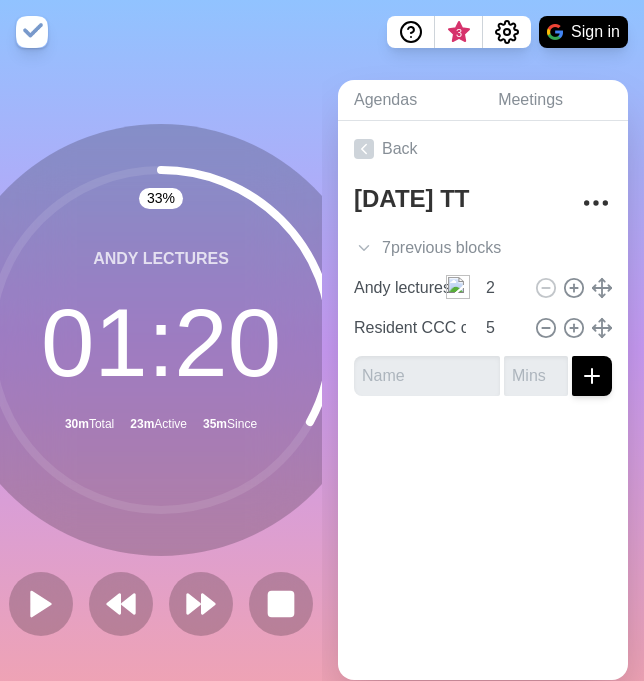 click 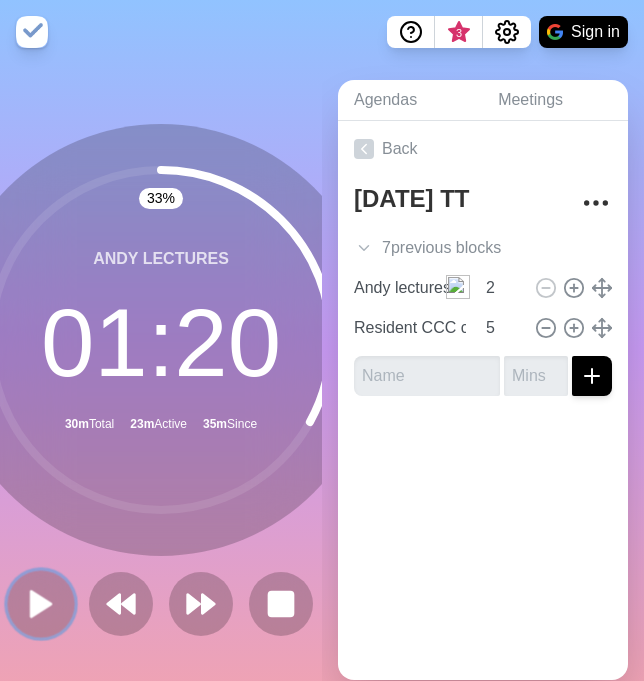 click 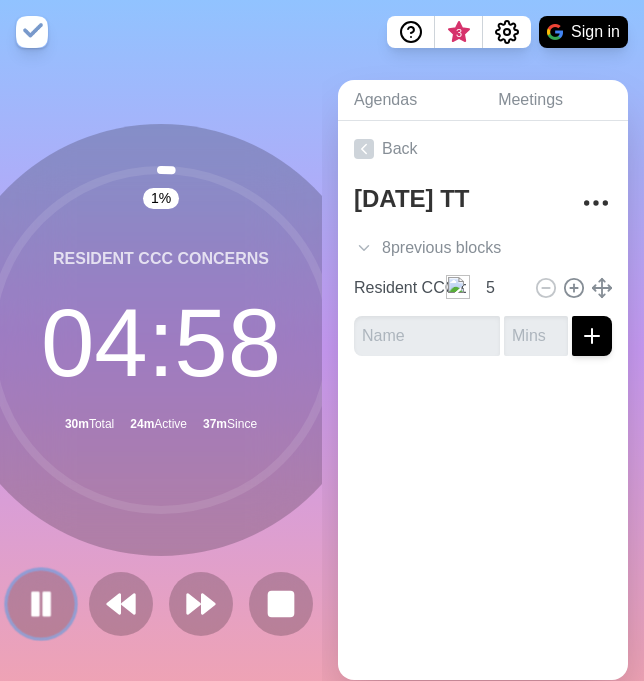 click 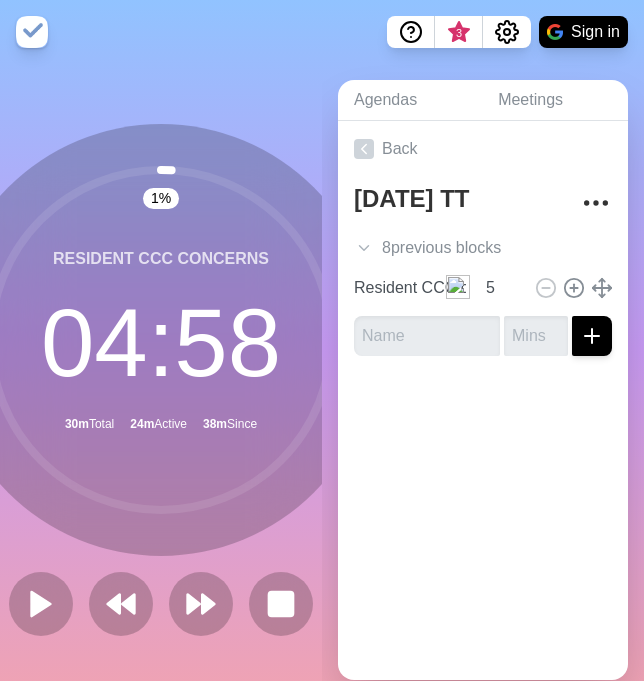 click on "Back     [DATE] TT Meeting           8  previous block
s   Thanks for PGY3 coverage   3       F/u graduation   2       CCC didactics   5       Swing shift didactics   5       Annual program eval   3       New ID track updates   3       Holiday banking   2       Andy lectures   2       Resident CCC concerns   5" at bounding box center [483, 400] 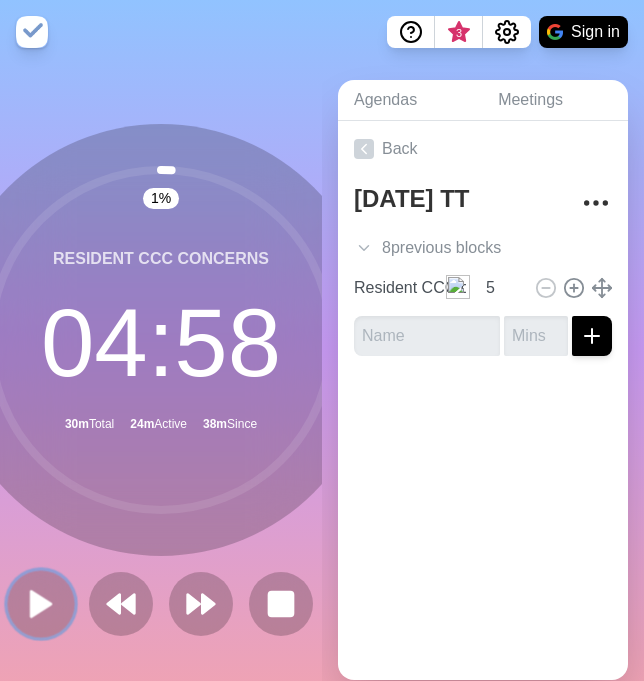 click at bounding box center [40, 603] 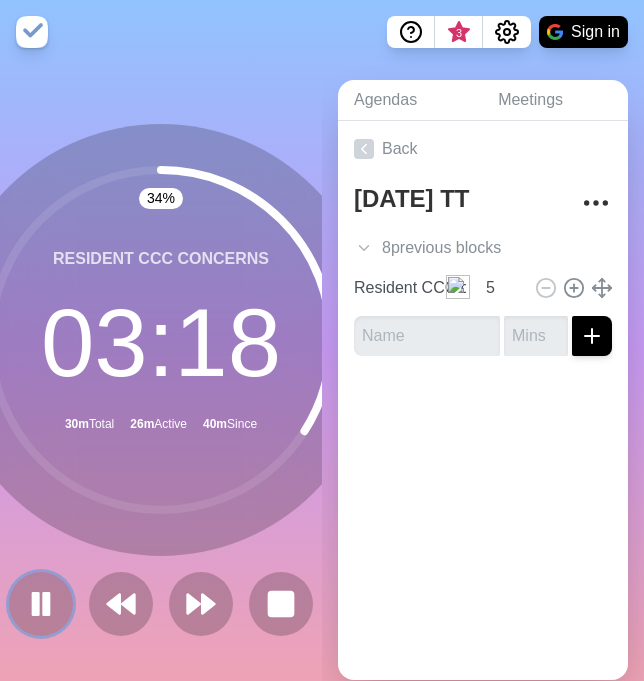 click at bounding box center [41, 604] 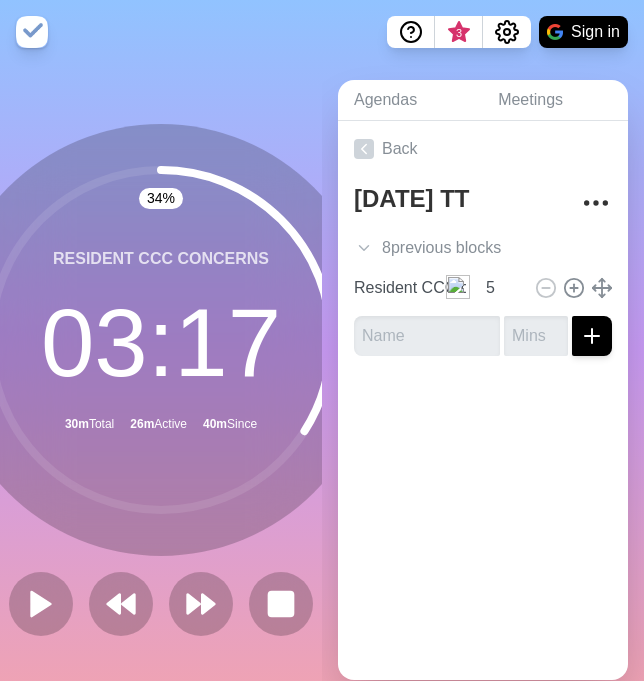 click on "Resident CCC concerns     03 : 17   30m
Total   26m
Active   40m
Since" at bounding box center [161, 340] 